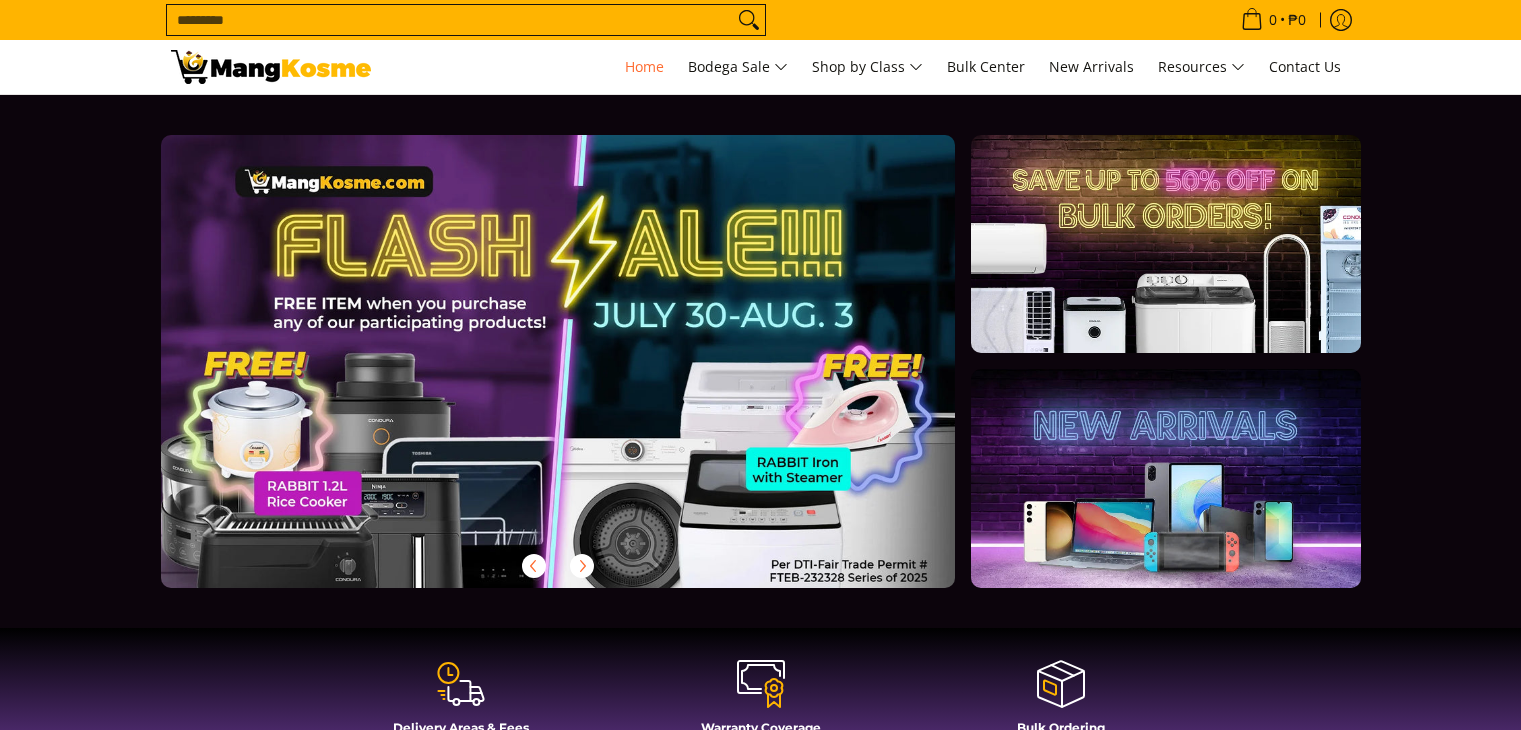 scroll, scrollTop: 0, scrollLeft: 0, axis: both 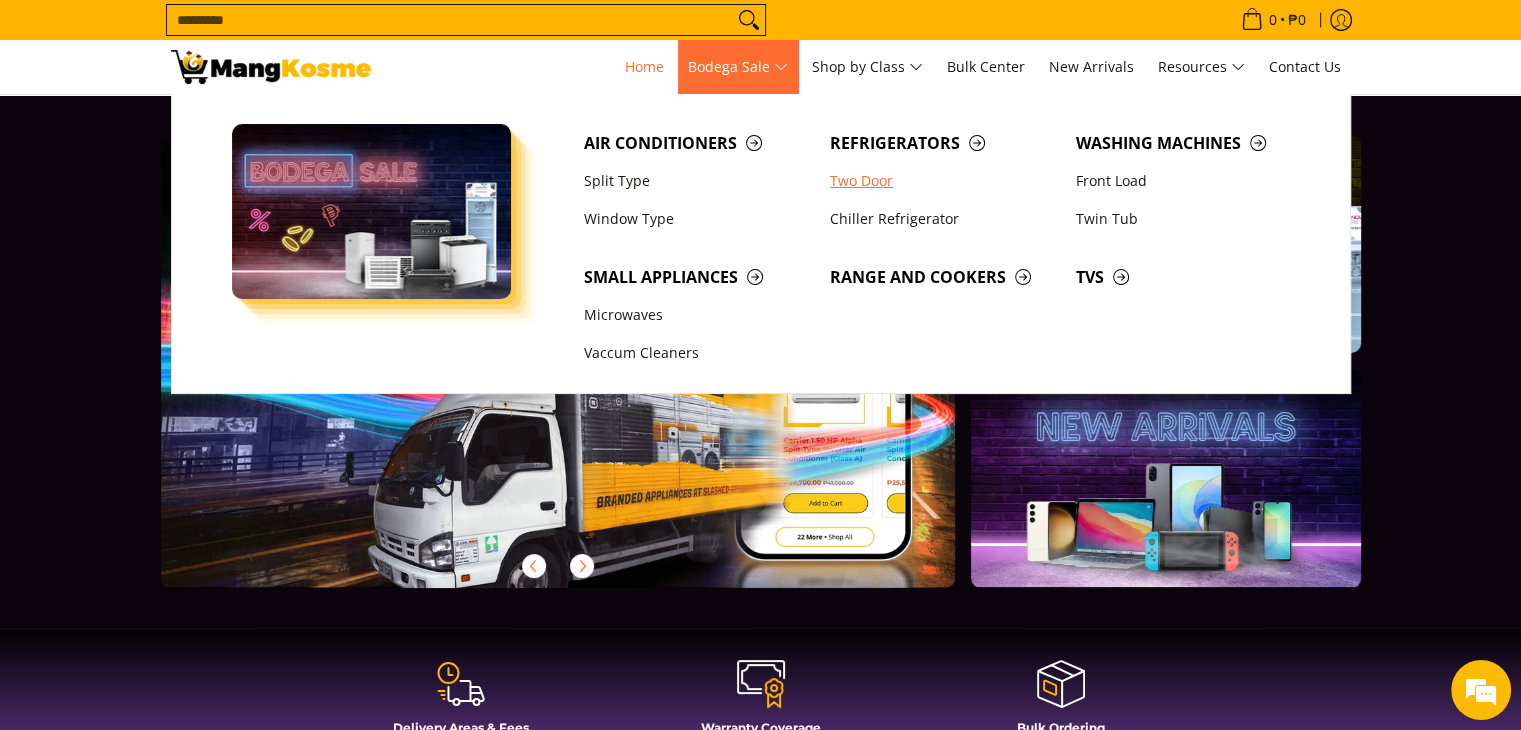 click on "Two Door" at bounding box center [943, 181] 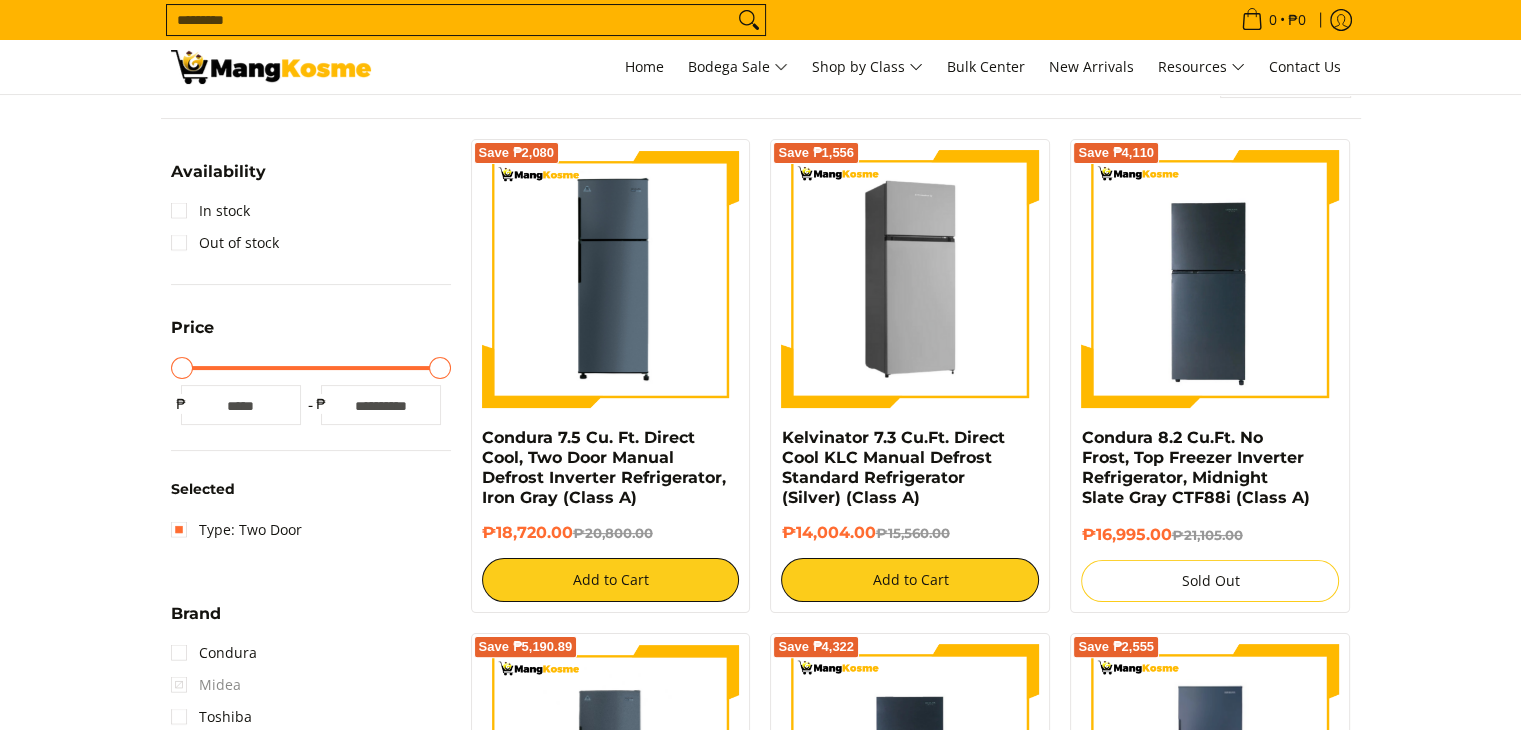 scroll, scrollTop: 700, scrollLeft: 0, axis: vertical 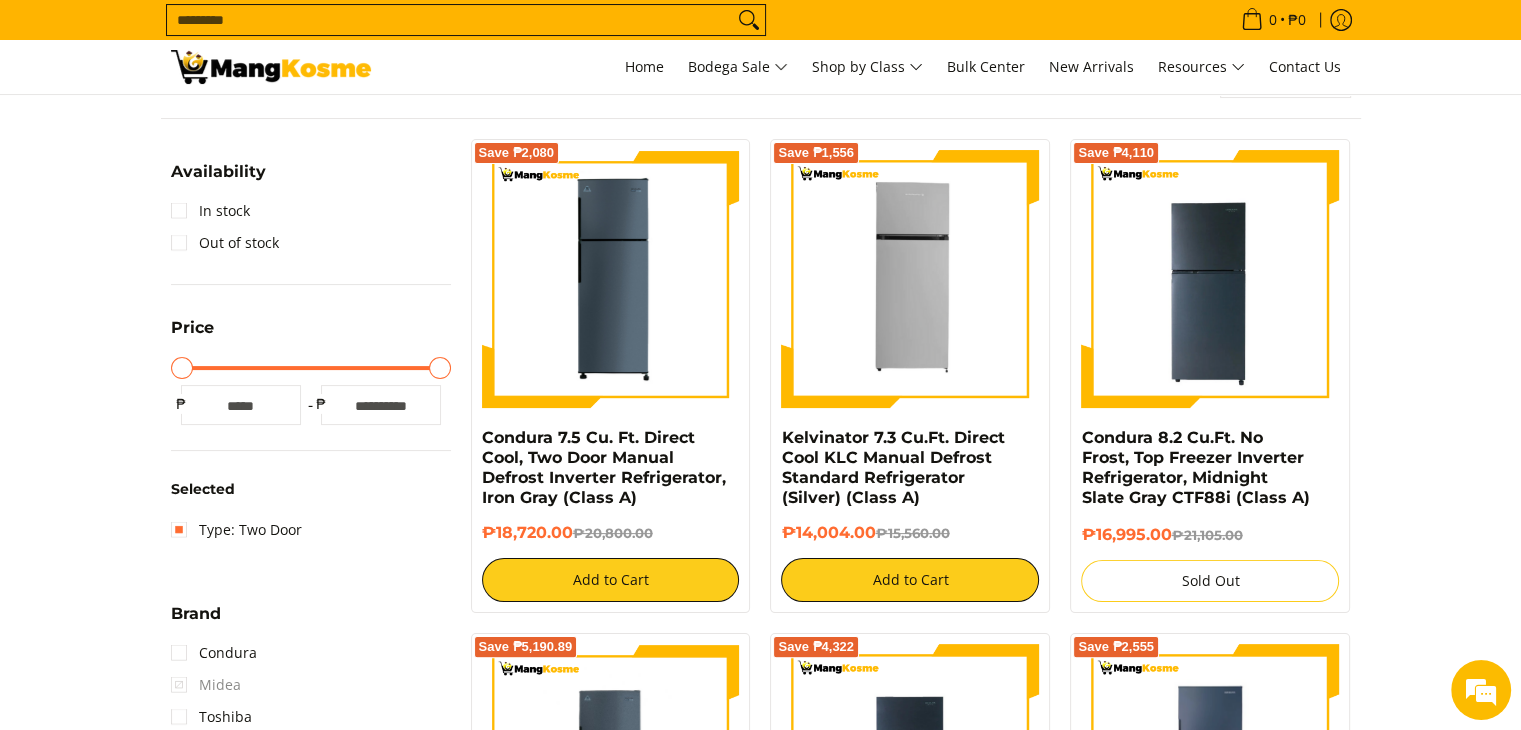 click on "Search..." at bounding box center [450, 20] 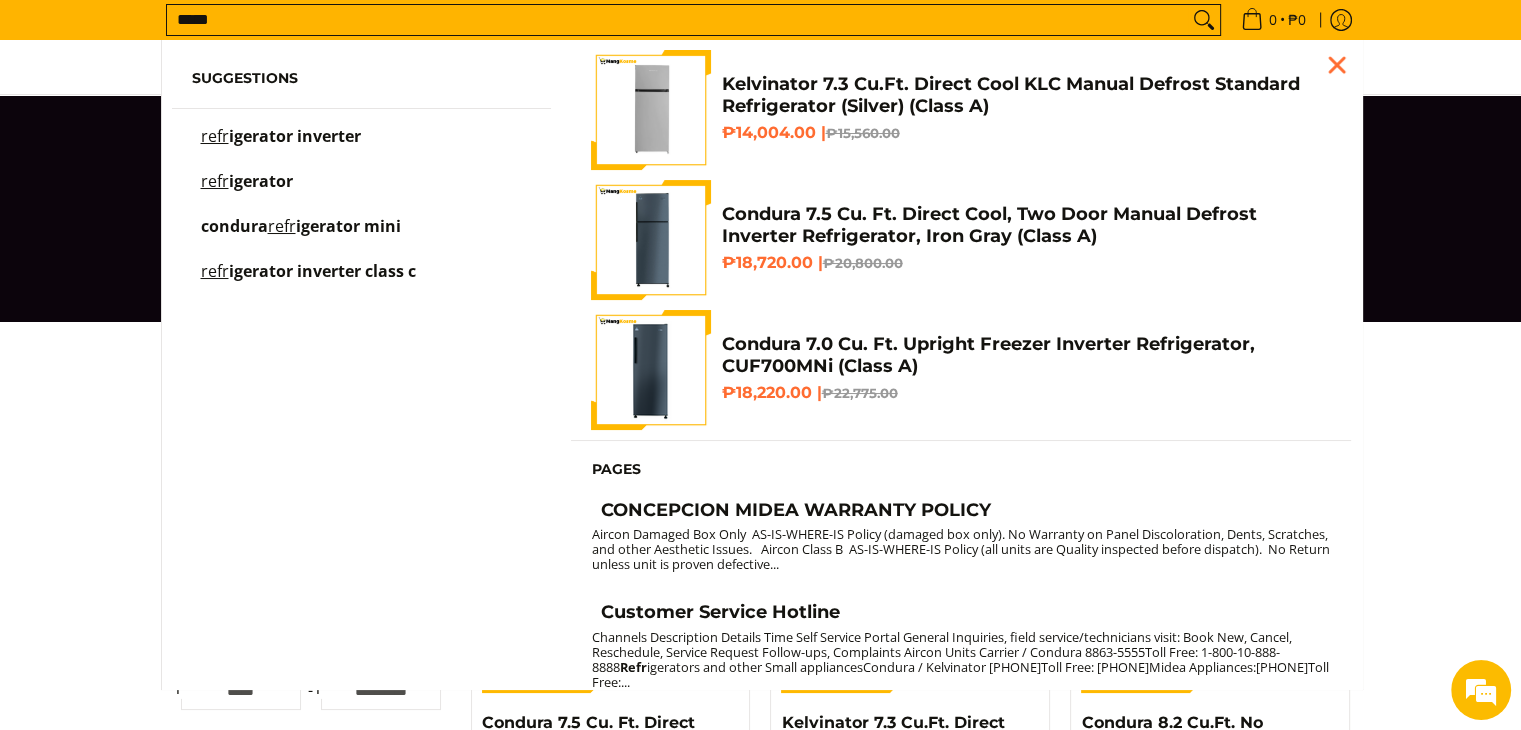 scroll, scrollTop: 0, scrollLeft: 0, axis: both 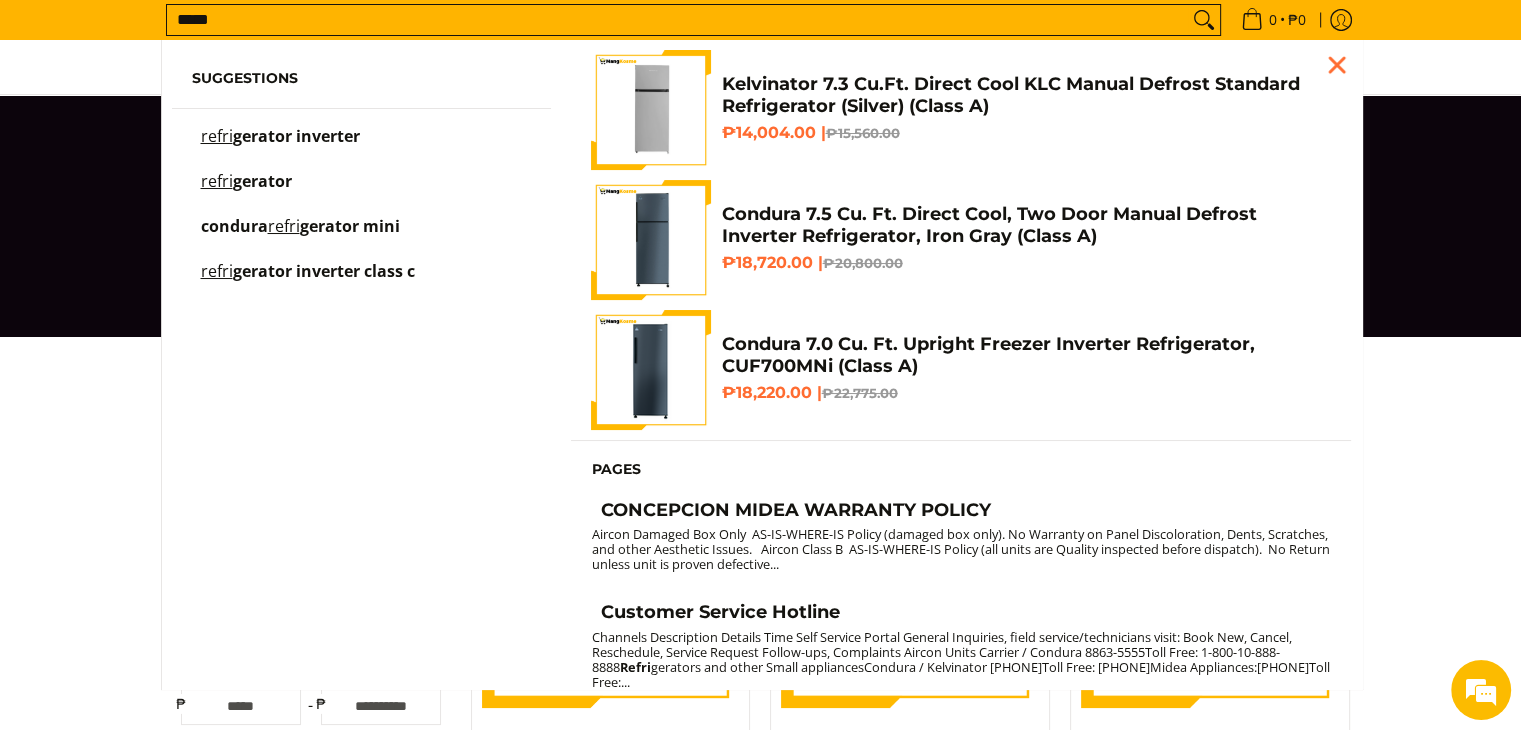 type on "*****" 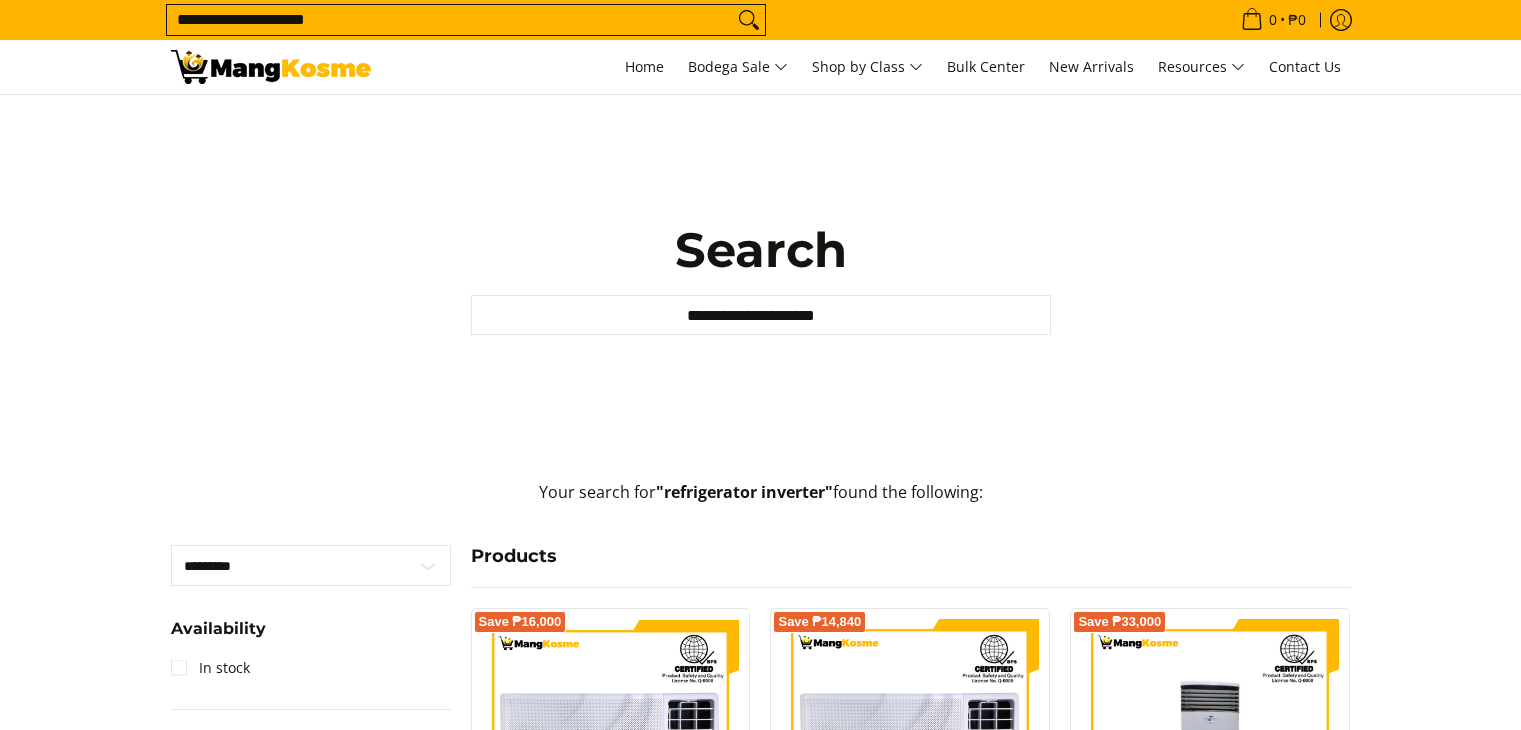 scroll, scrollTop: 0, scrollLeft: 0, axis: both 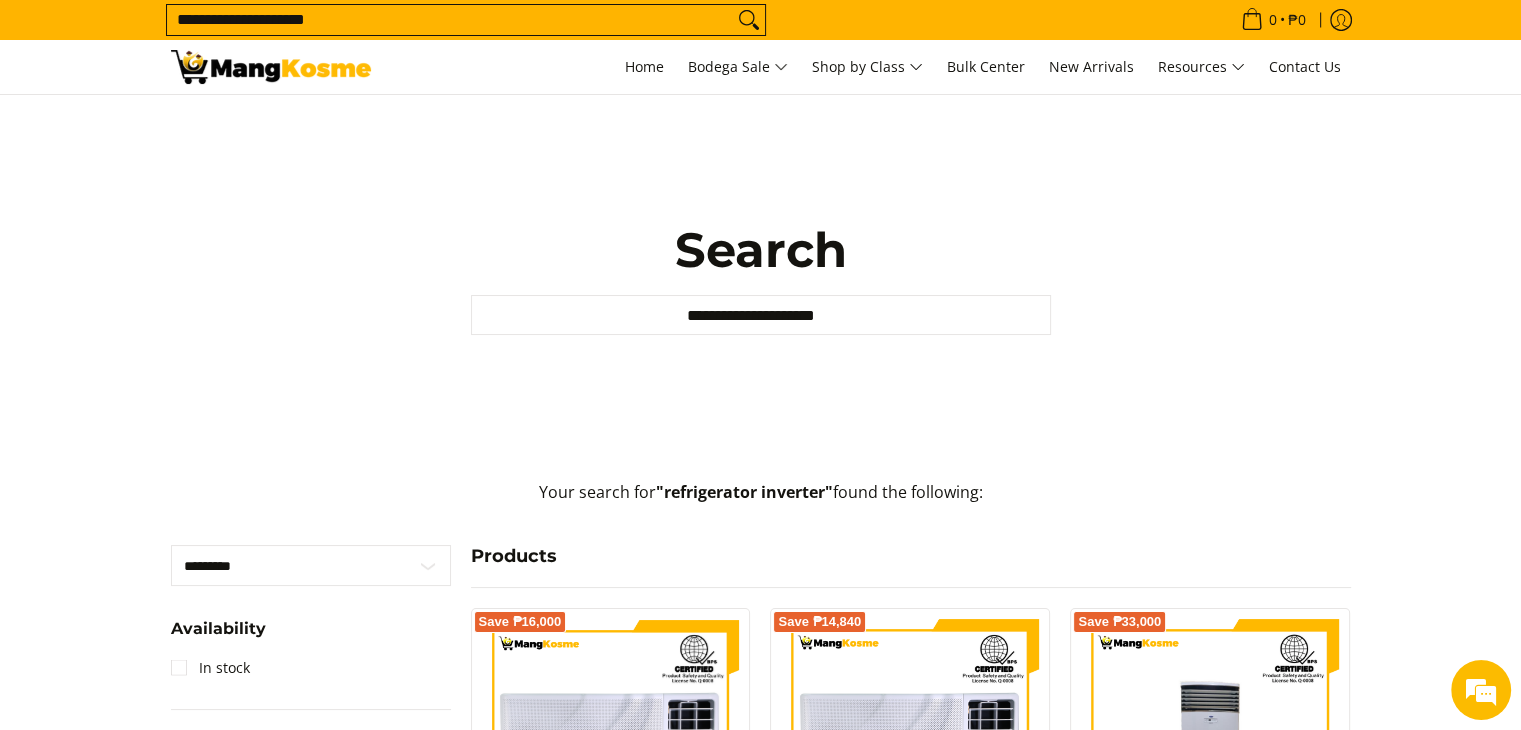 click on "**********" at bounding box center [450, 20] 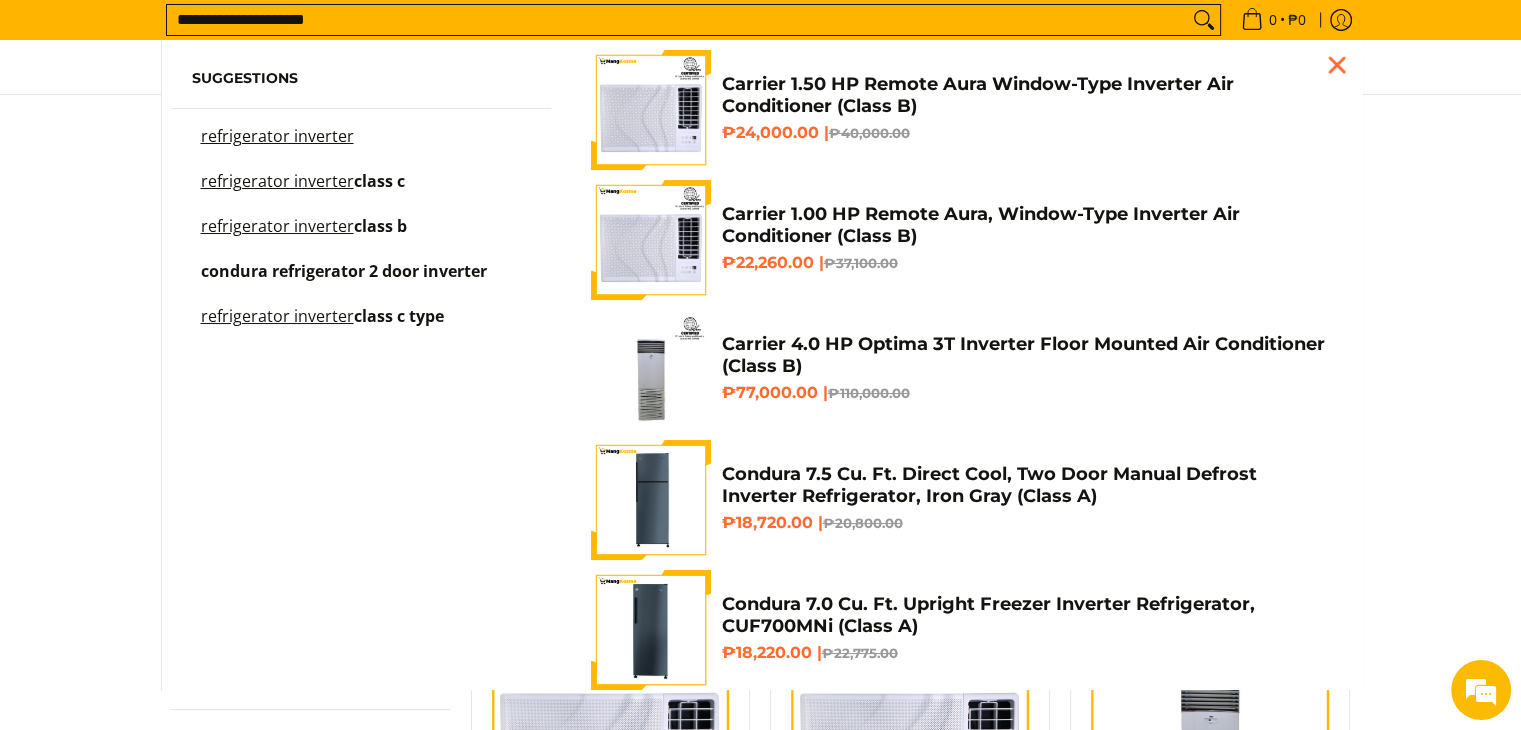 click on "refrigerator inverter" at bounding box center [277, 136] 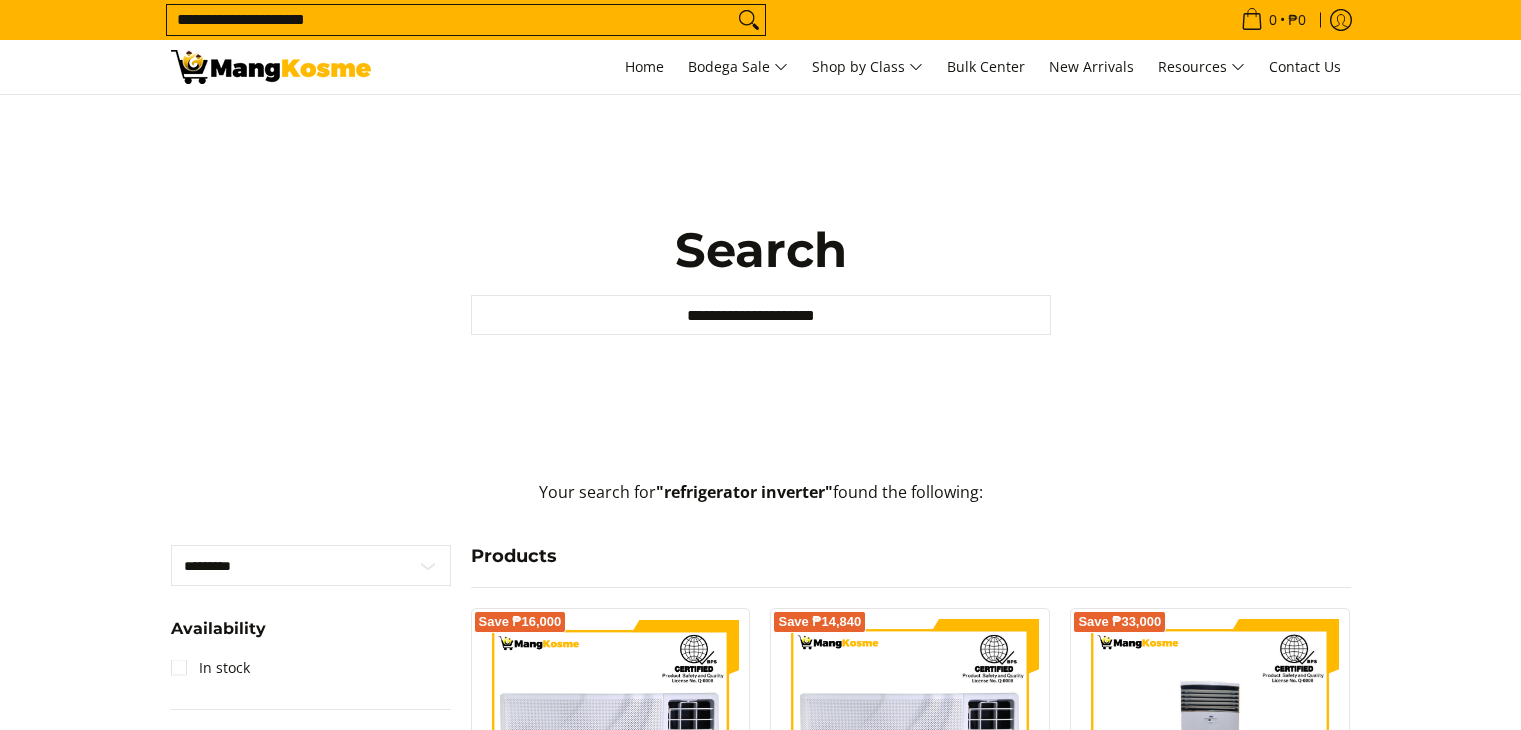 scroll, scrollTop: 0, scrollLeft: 0, axis: both 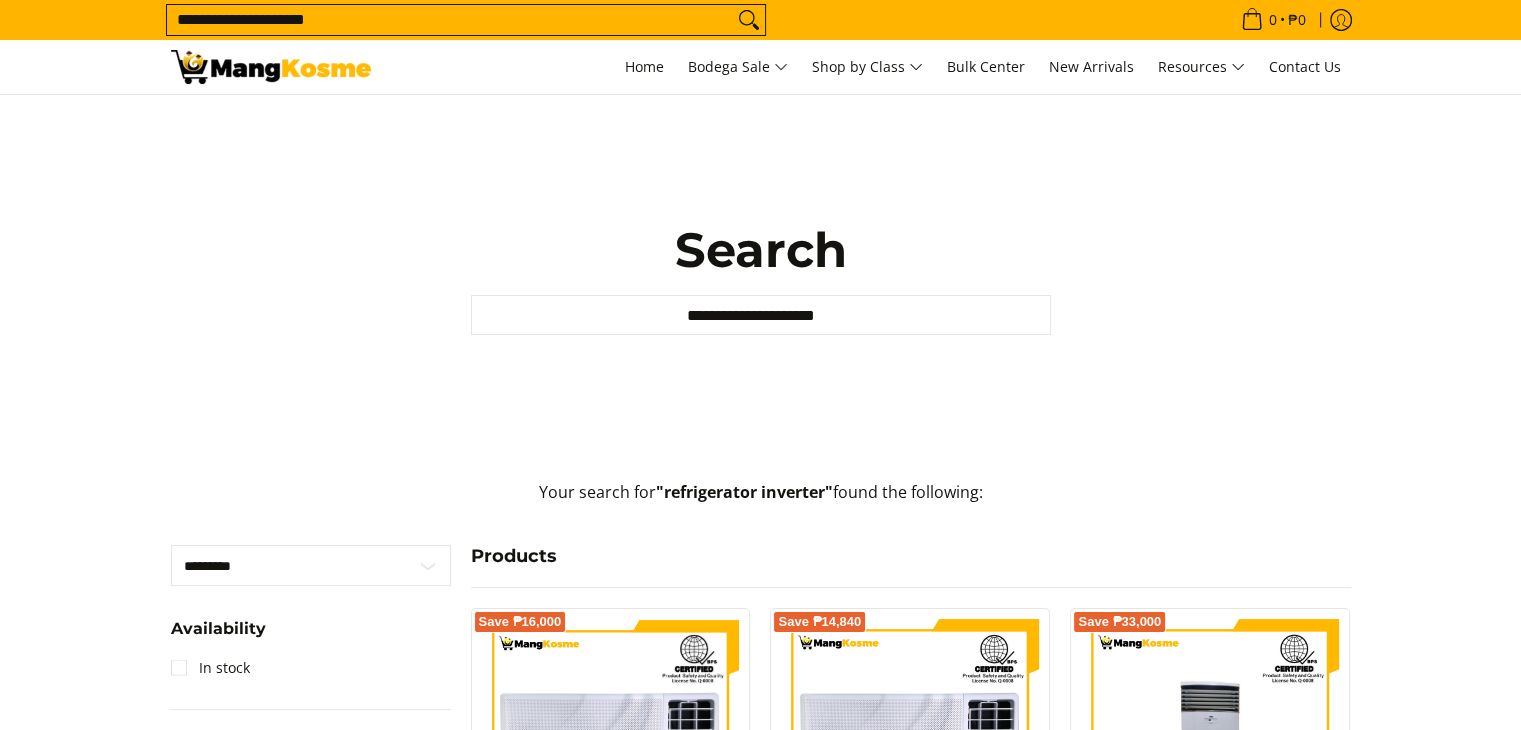 click on "**********" at bounding box center [450, 20] 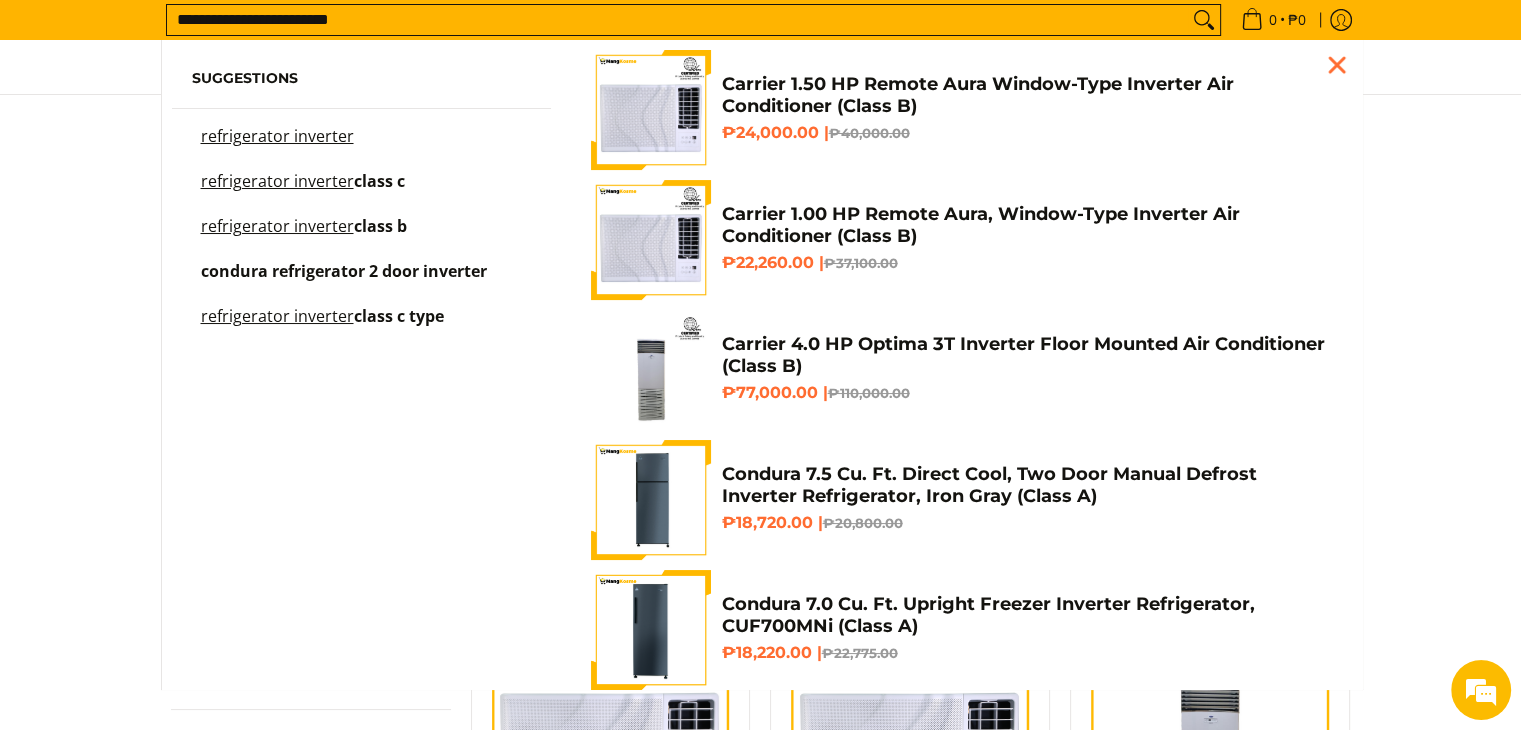 scroll, scrollTop: 0, scrollLeft: 0, axis: both 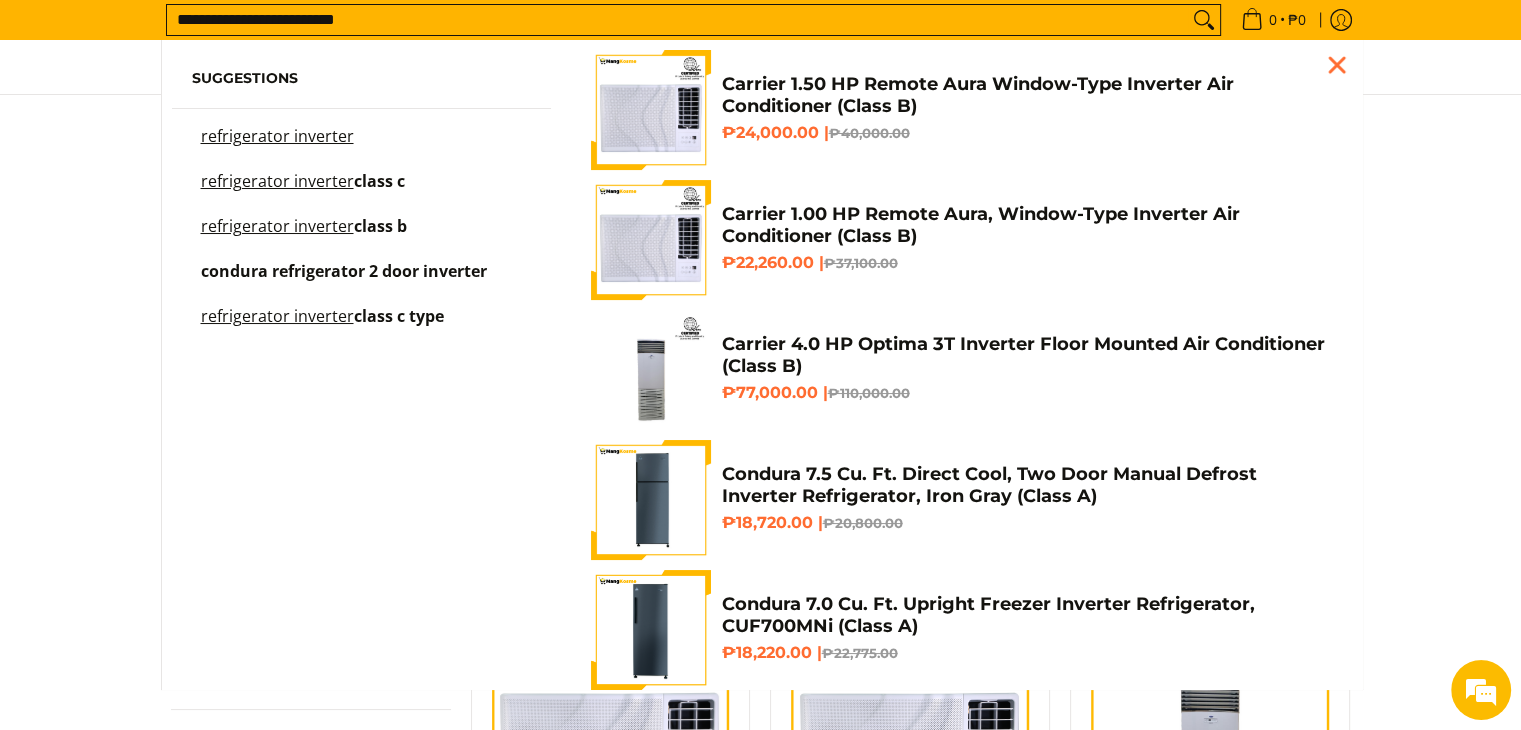 type on "**********" 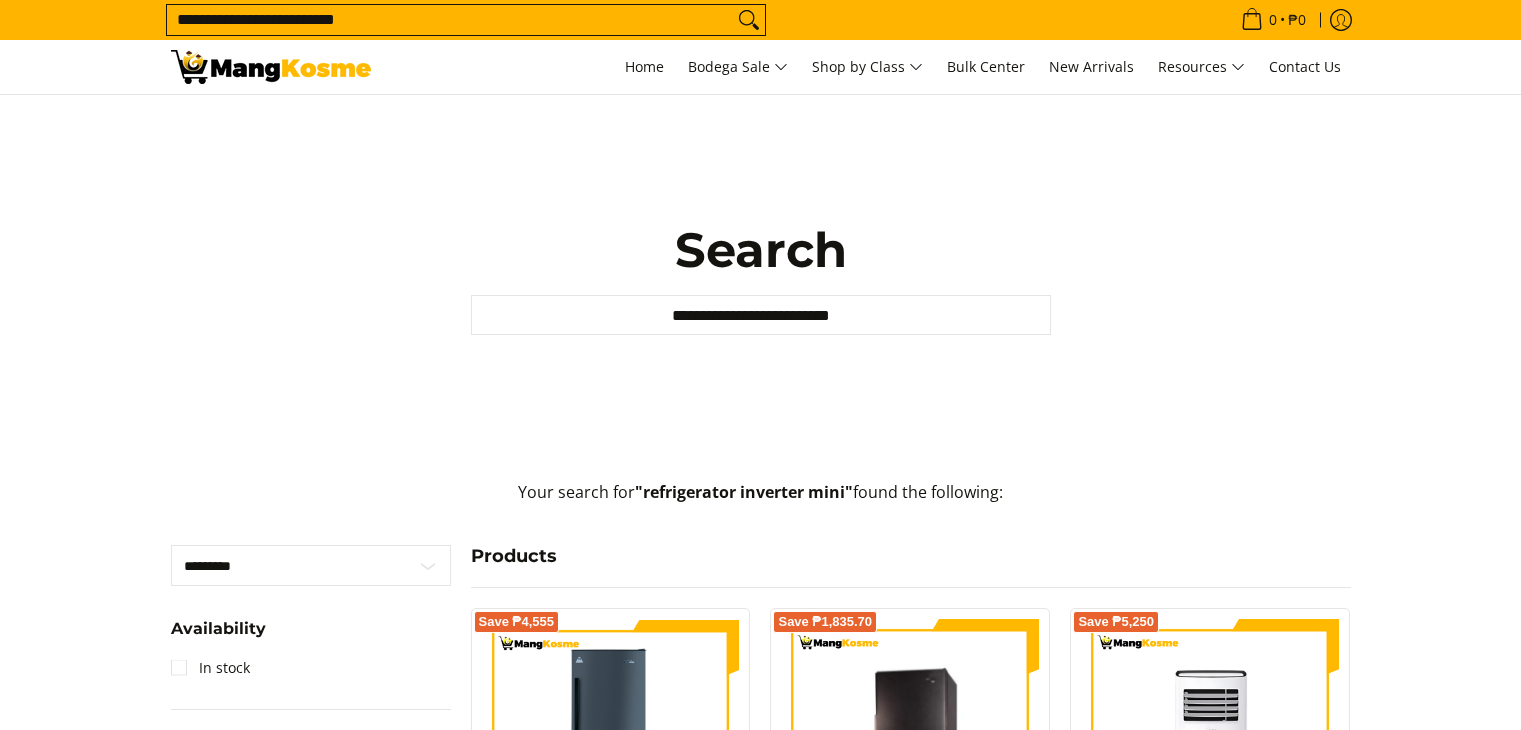 scroll, scrollTop: 0, scrollLeft: 0, axis: both 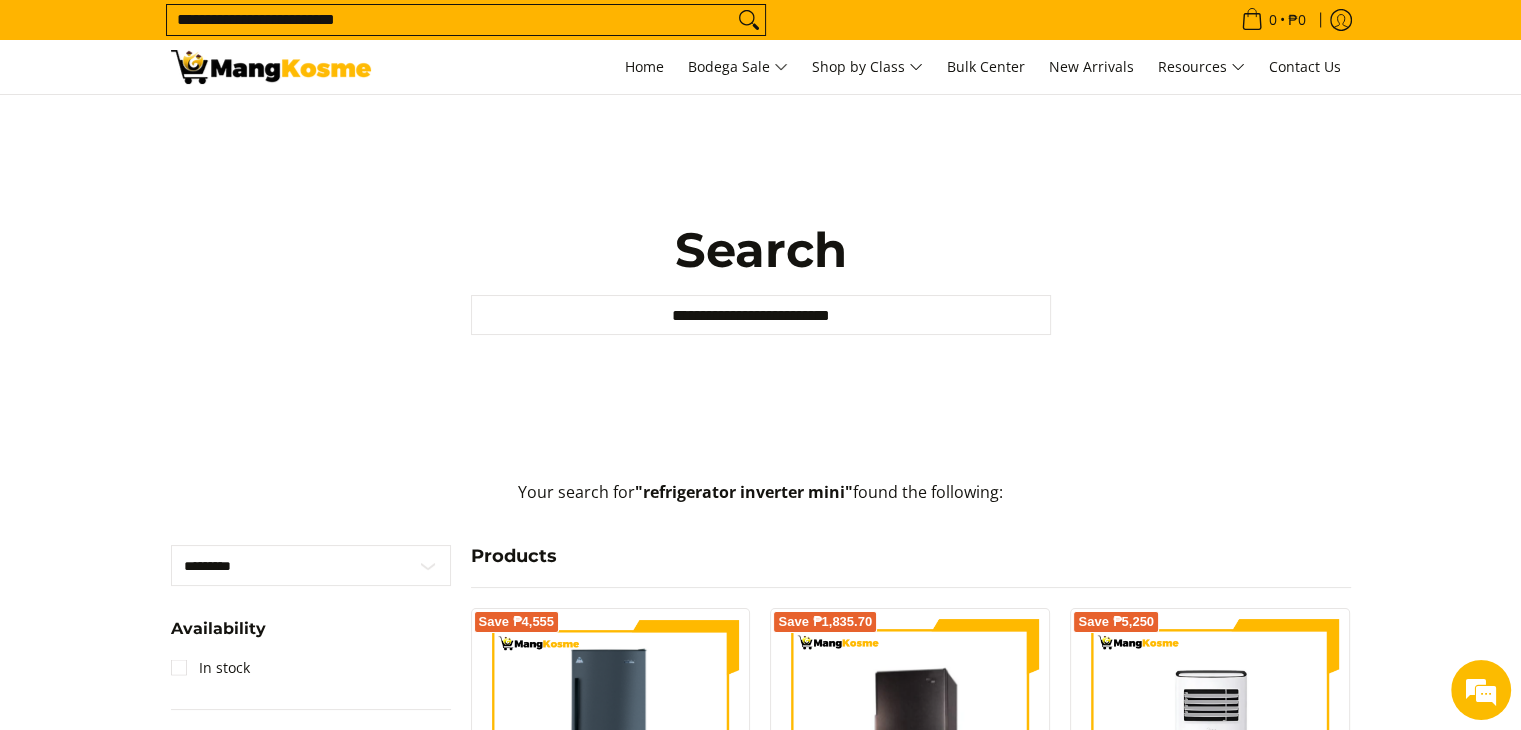 click on "**********" at bounding box center (450, 20) 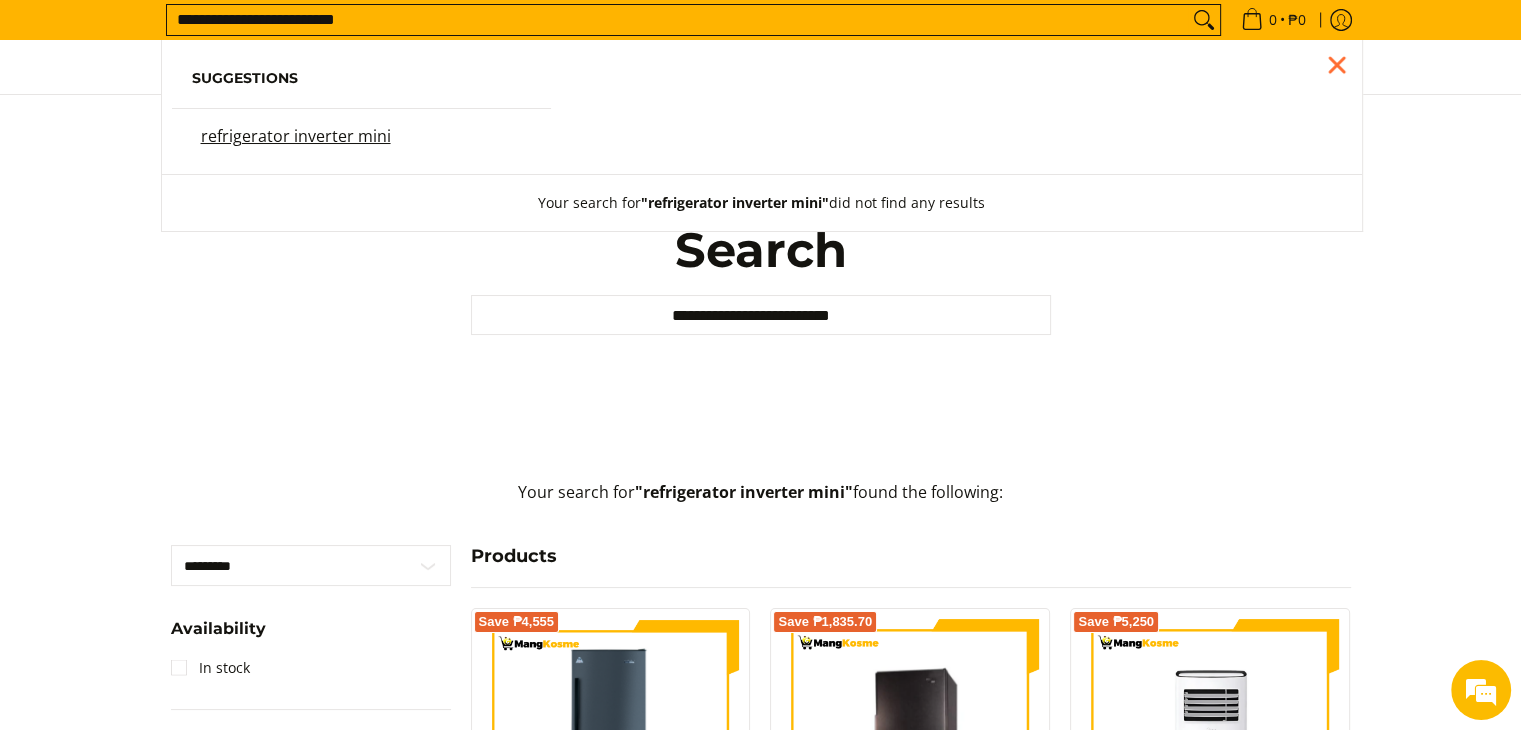 drag, startPoint x: 424, startPoint y: 15, endPoint x: 301, endPoint y: 17, distance: 123.01626 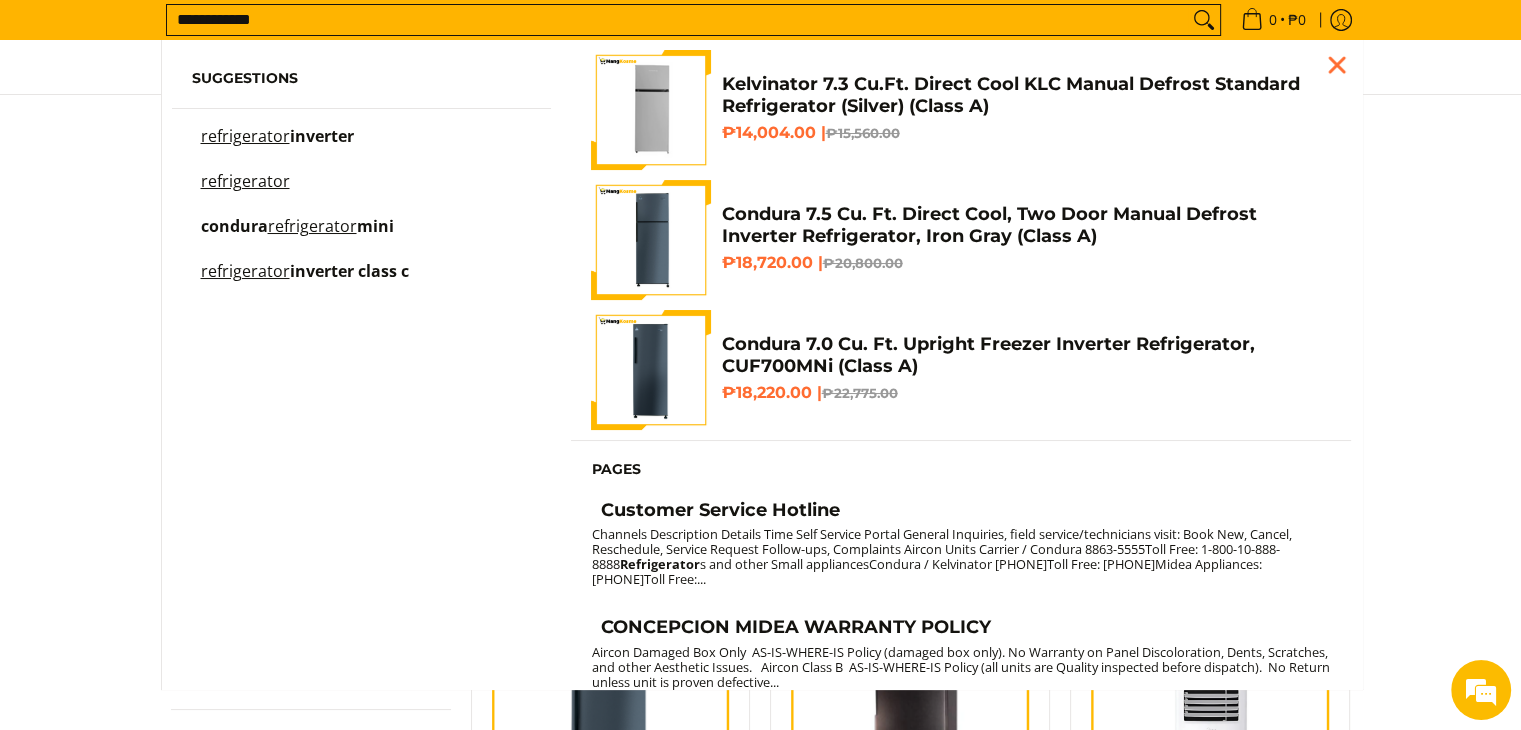 type on "**********" 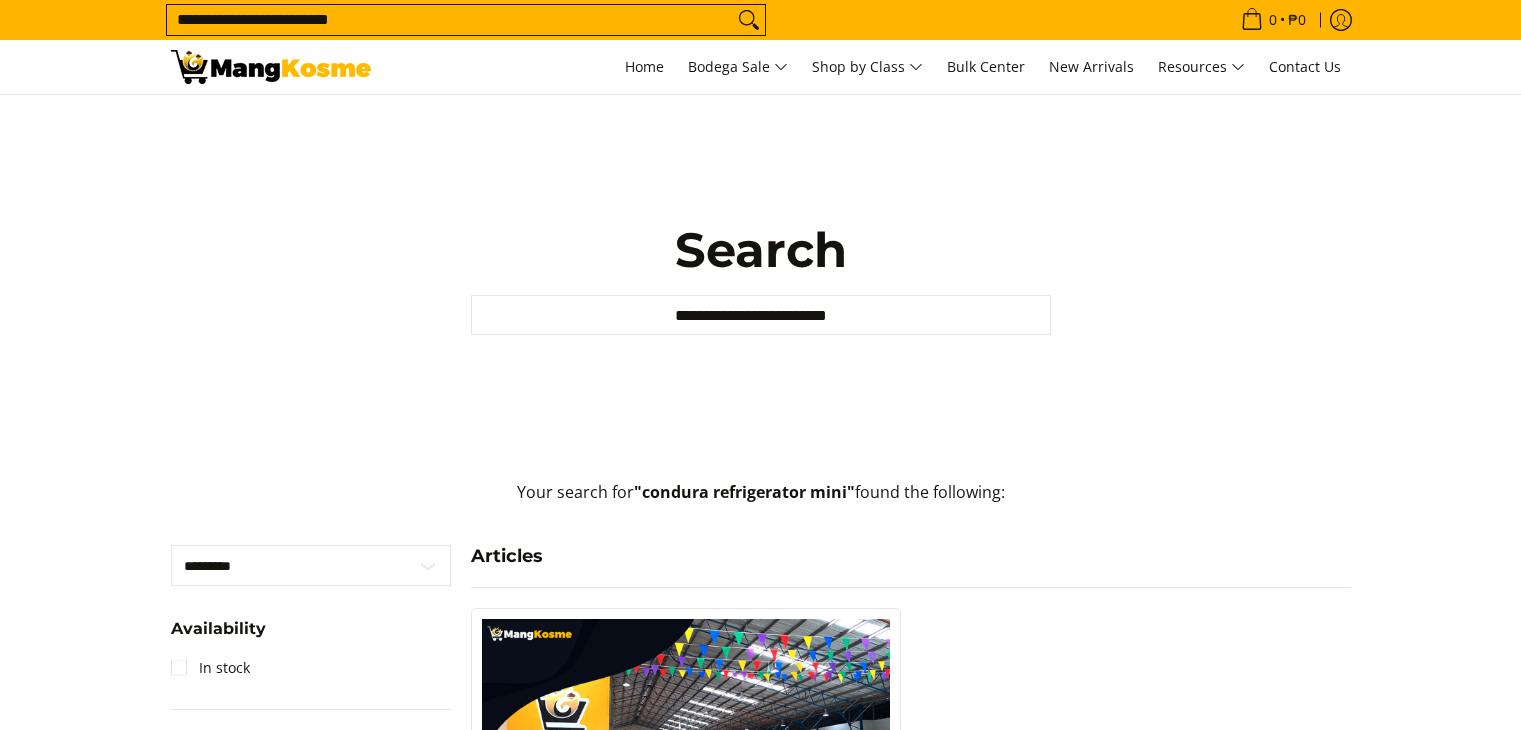scroll, scrollTop: 0, scrollLeft: 0, axis: both 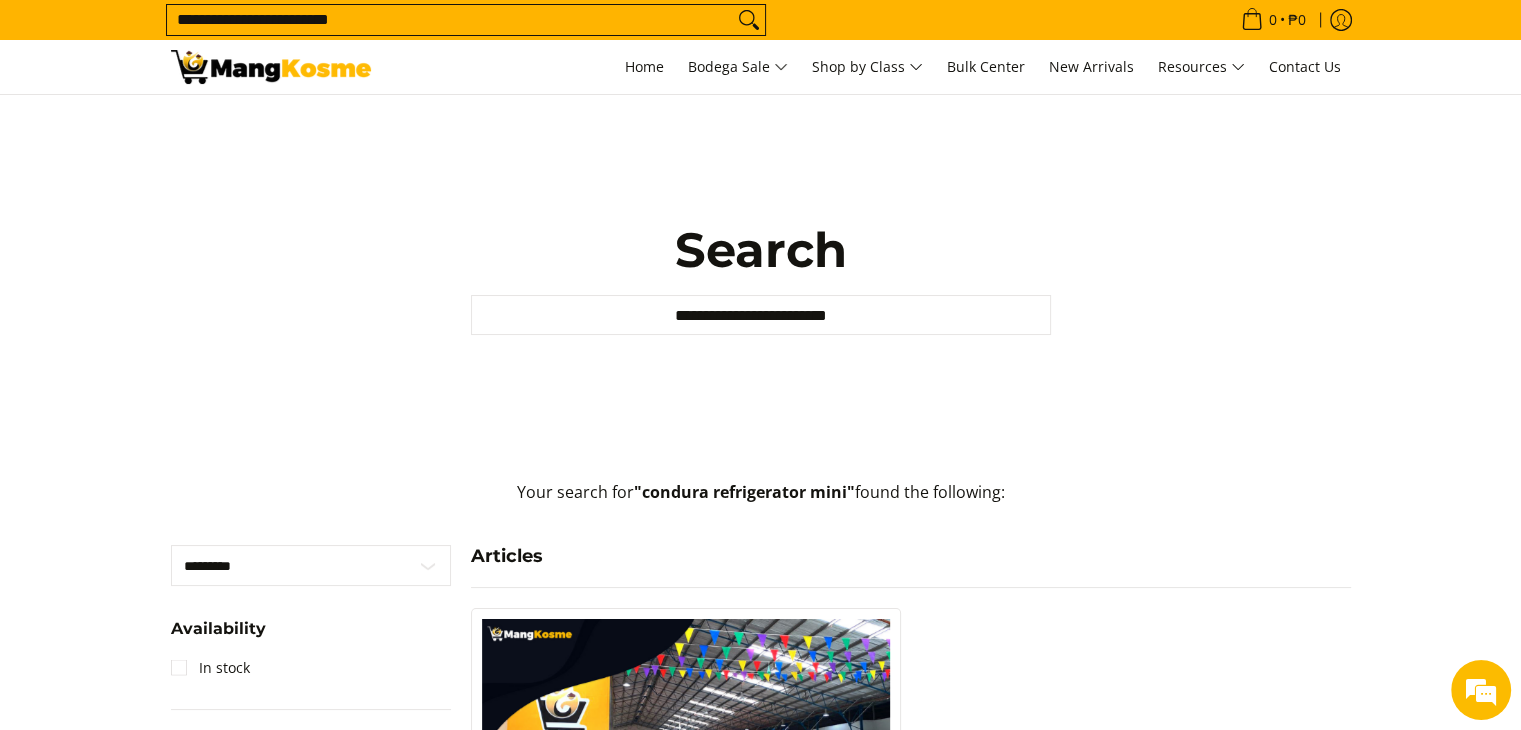 click on "**********" at bounding box center (450, 20) 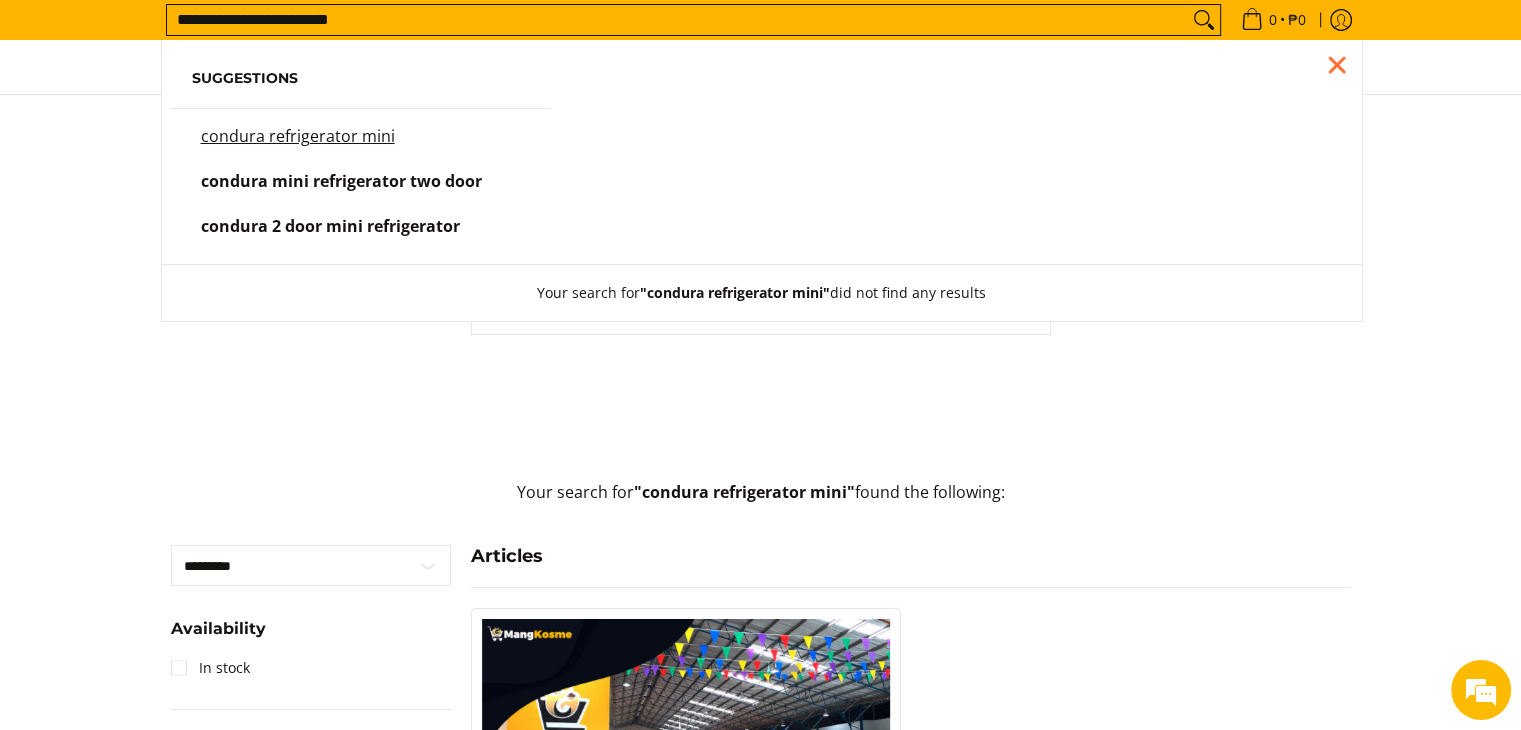 click on "**********" at bounding box center [677, 20] 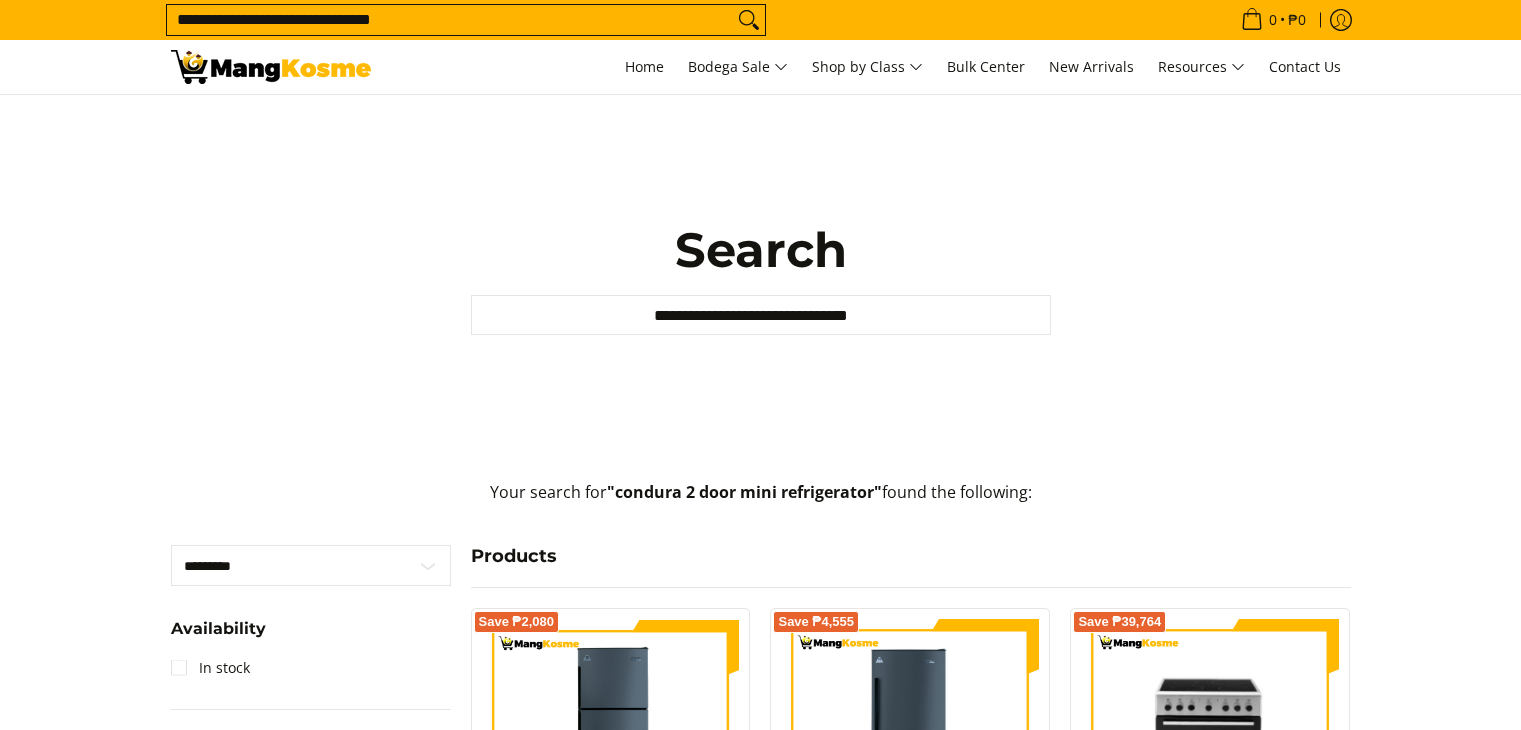 scroll, scrollTop: 0, scrollLeft: 0, axis: both 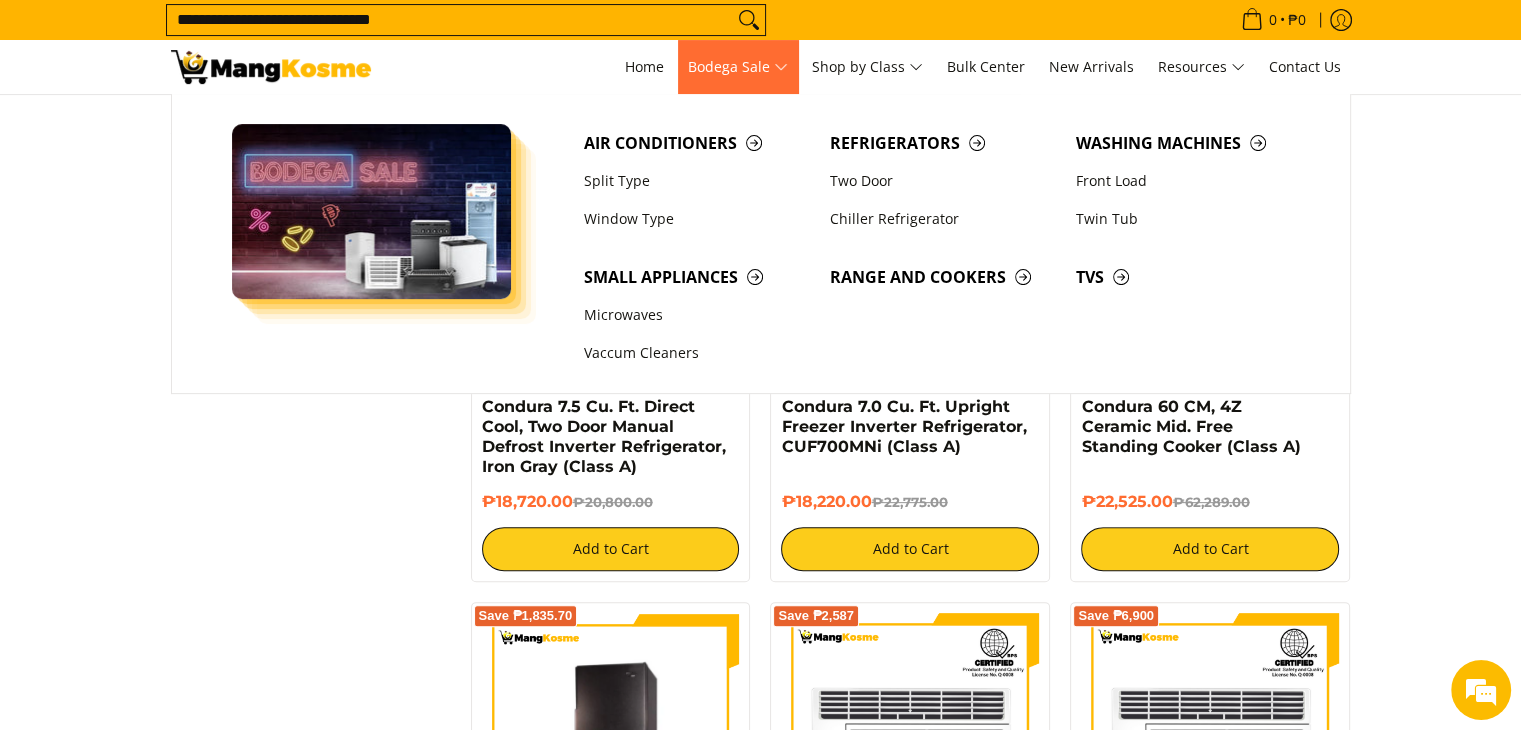 click on "Bodega Sale" at bounding box center (738, 67) 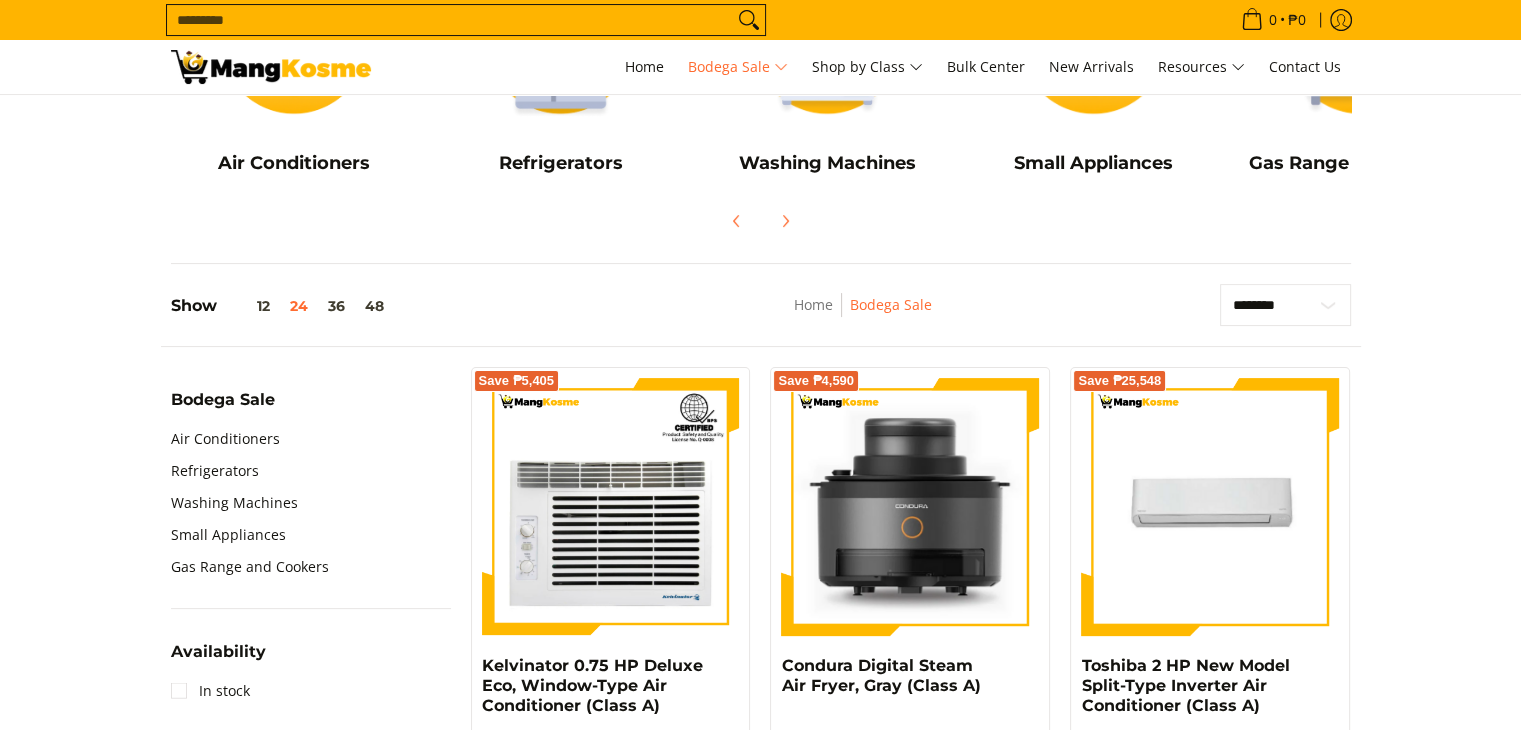 scroll, scrollTop: 400, scrollLeft: 0, axis: vertical 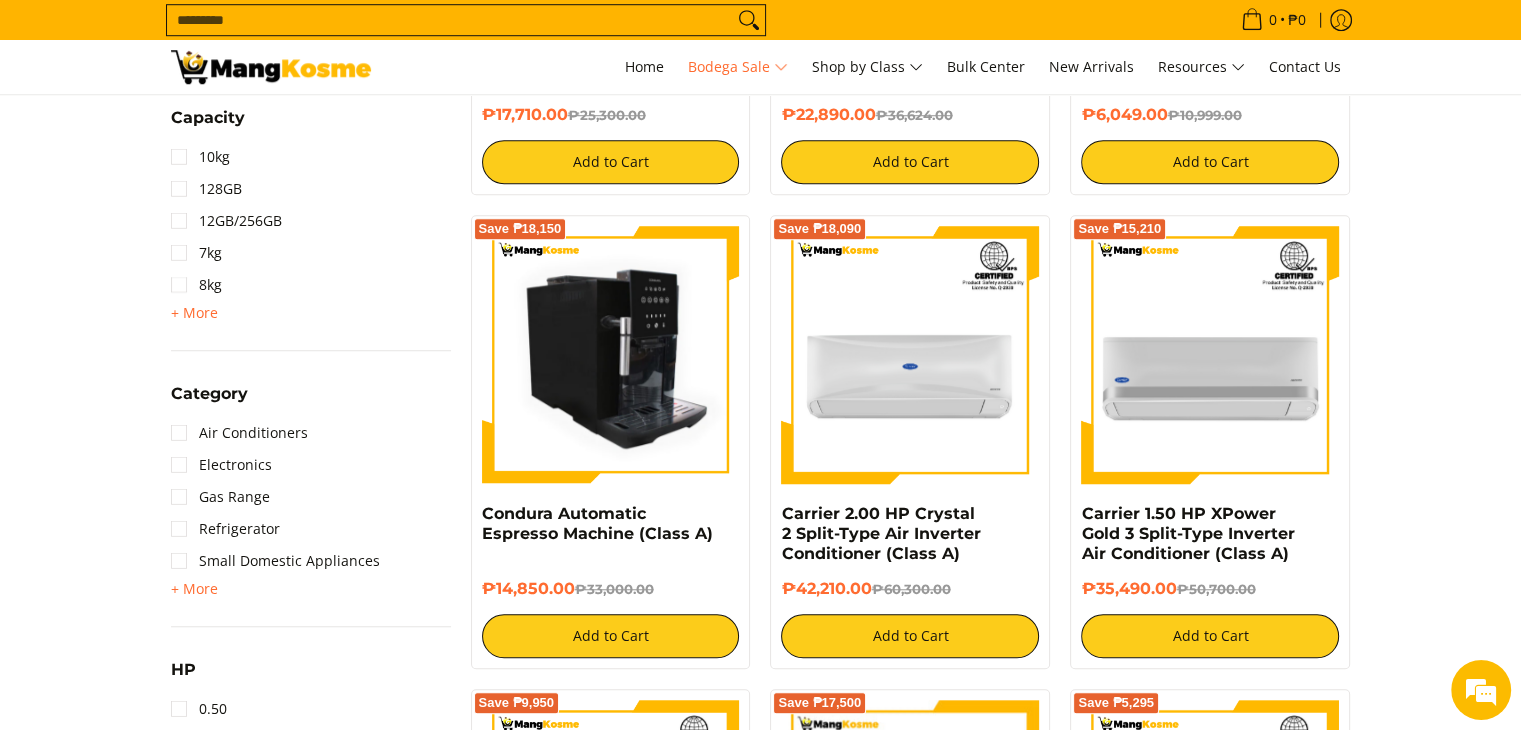 click at bounding box center (611, 355) 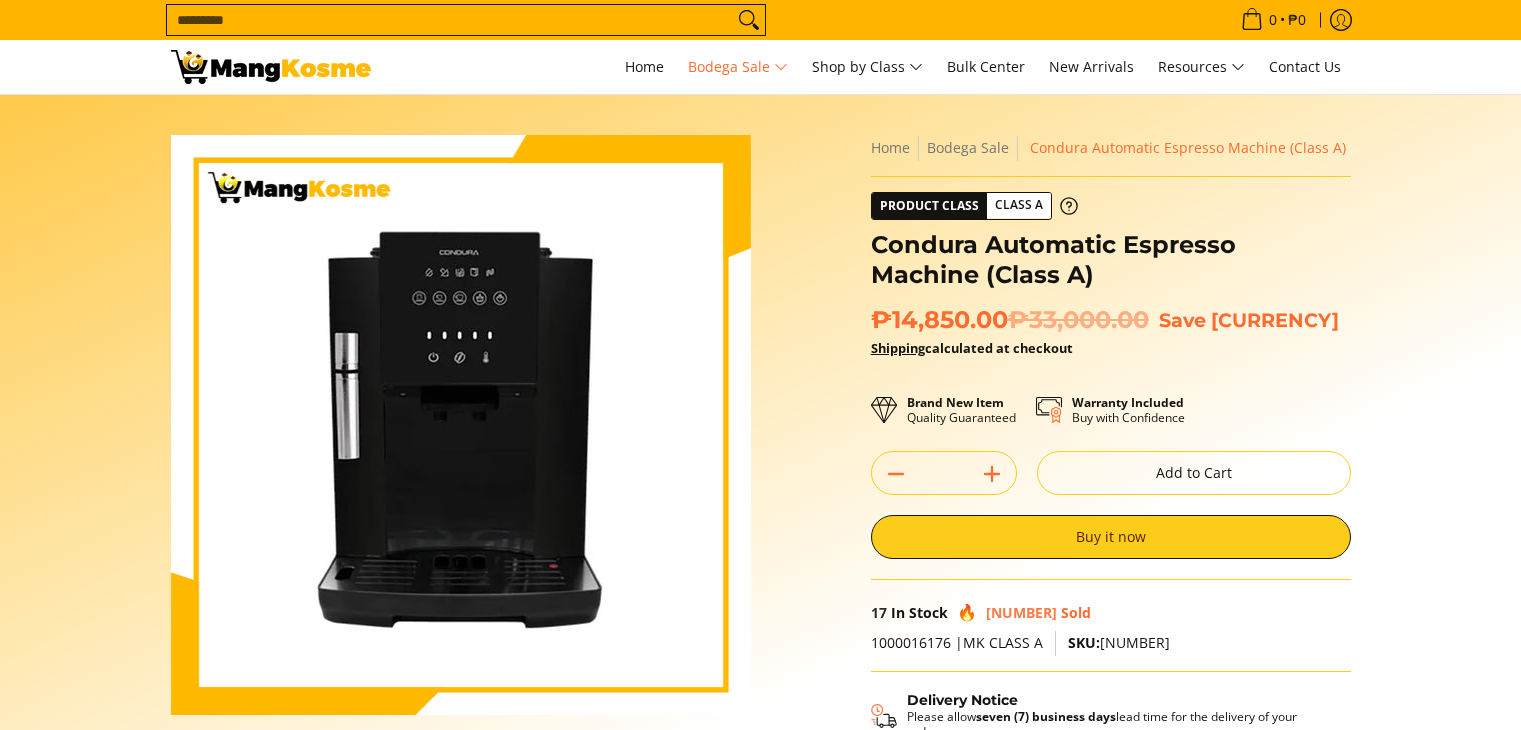 scroll, scrollTop: 0, scrollLeft: 0, axis: both 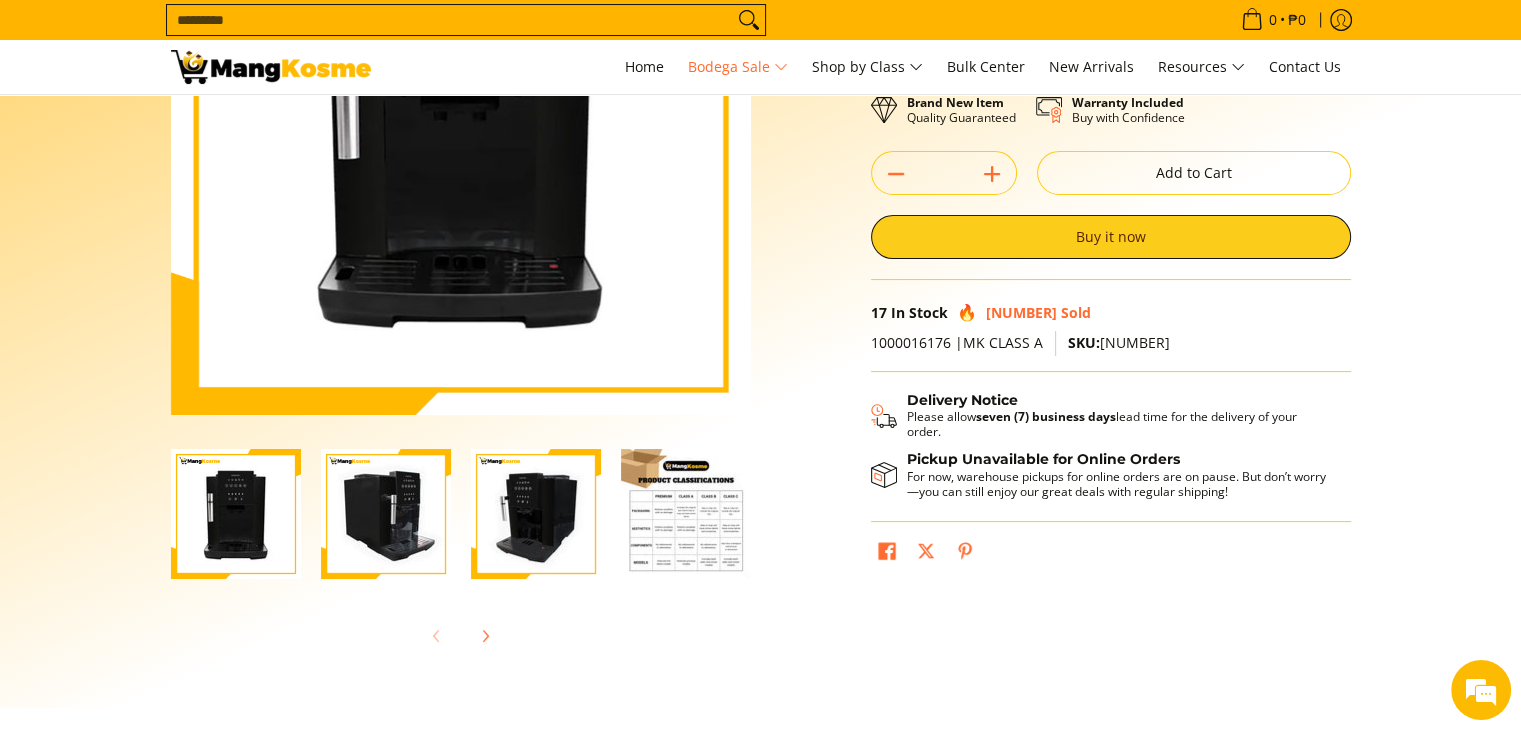 click at bounding box center (686, 514) 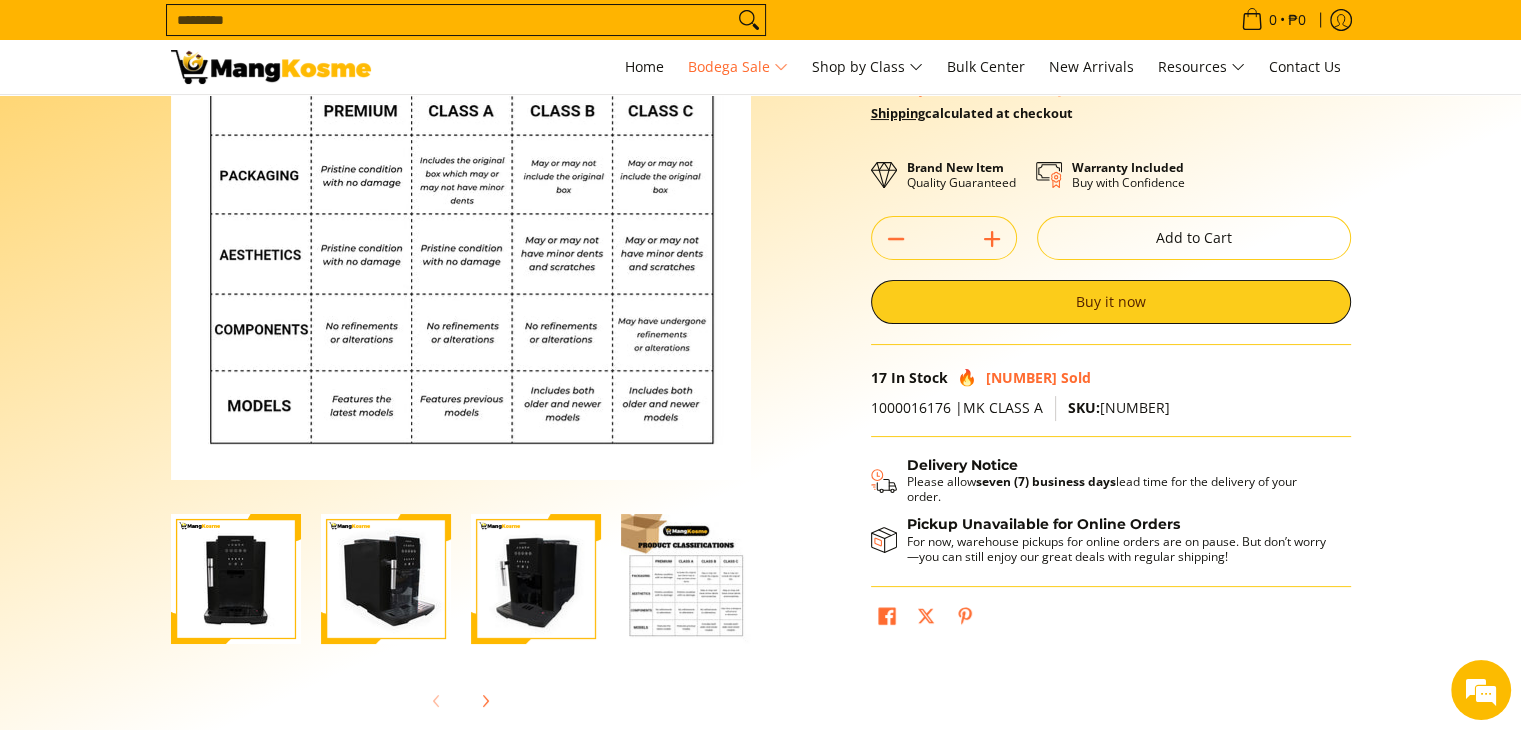 scroll, scrollTop: 200, scrollLeft: 0, axis: vertical 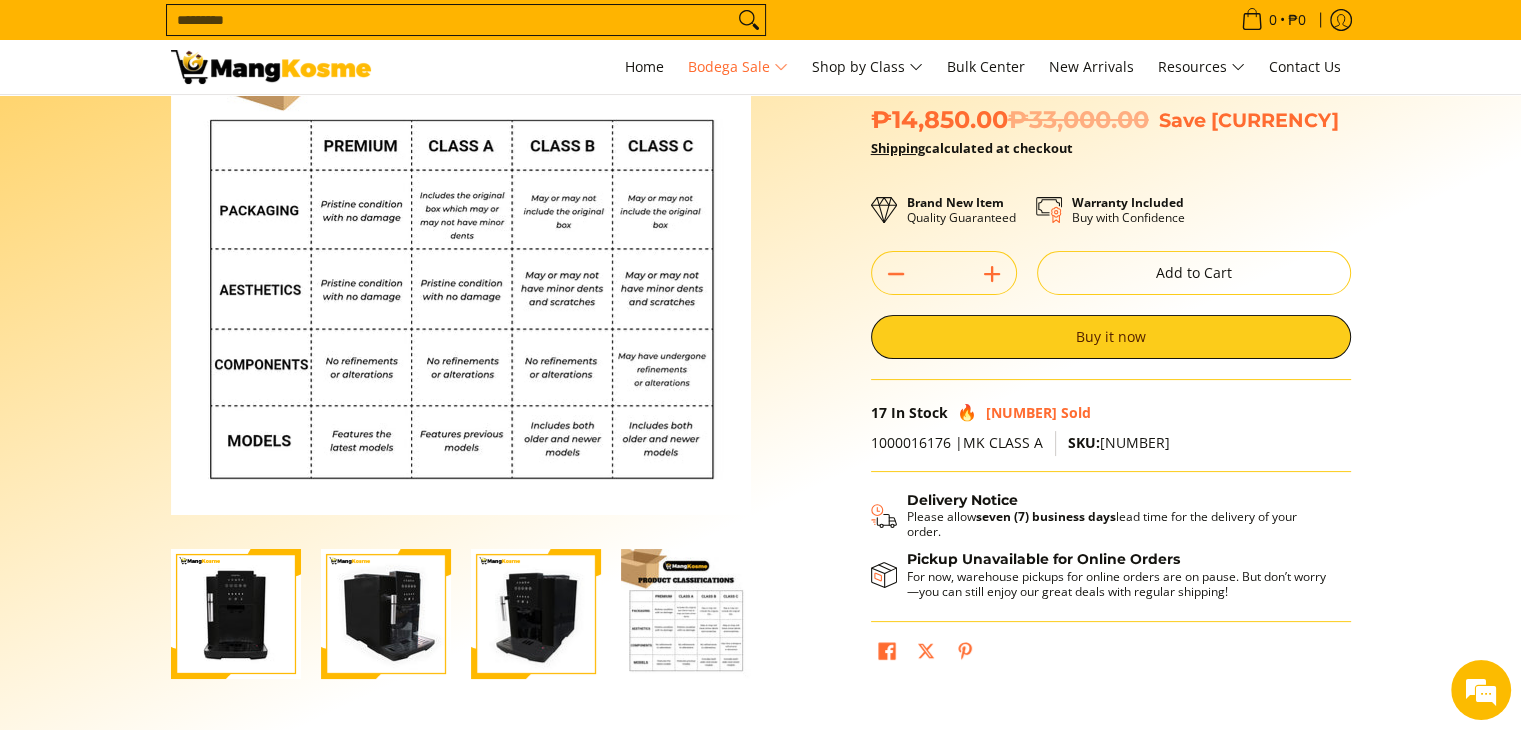 click at bounding box center (536, 614) 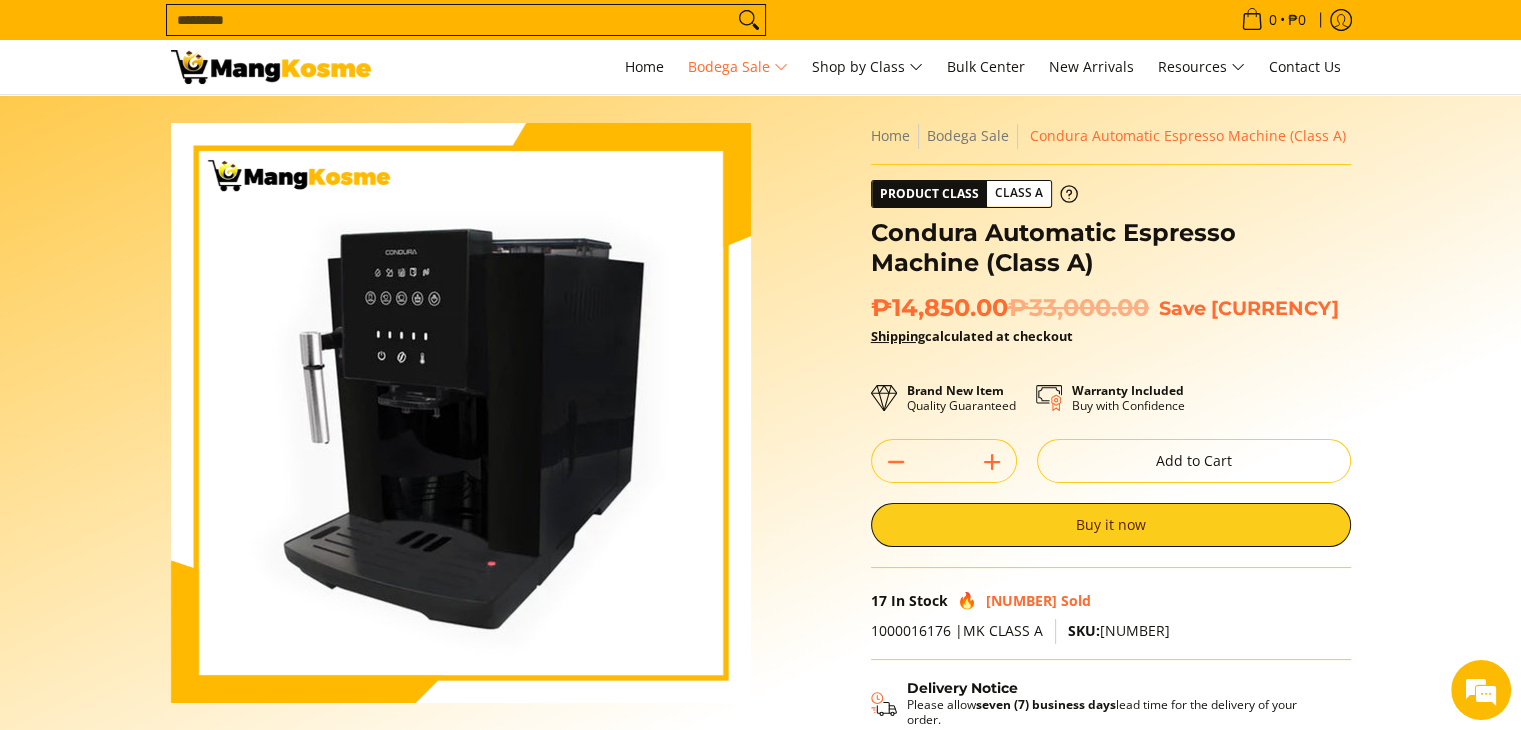 scroll, scrollTop: 0, scrollLeft: 0, axis: both 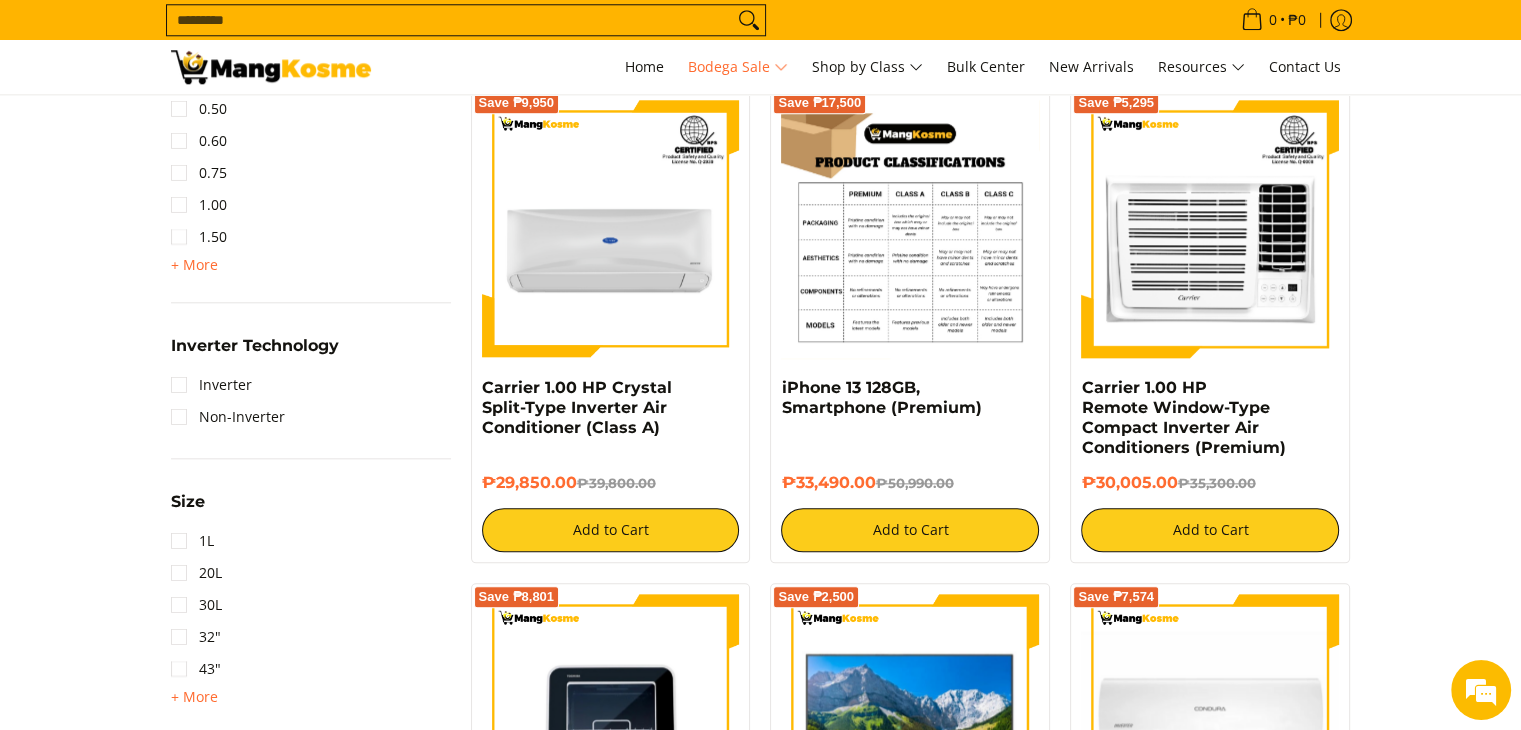 click at bounding box center [910, 229] 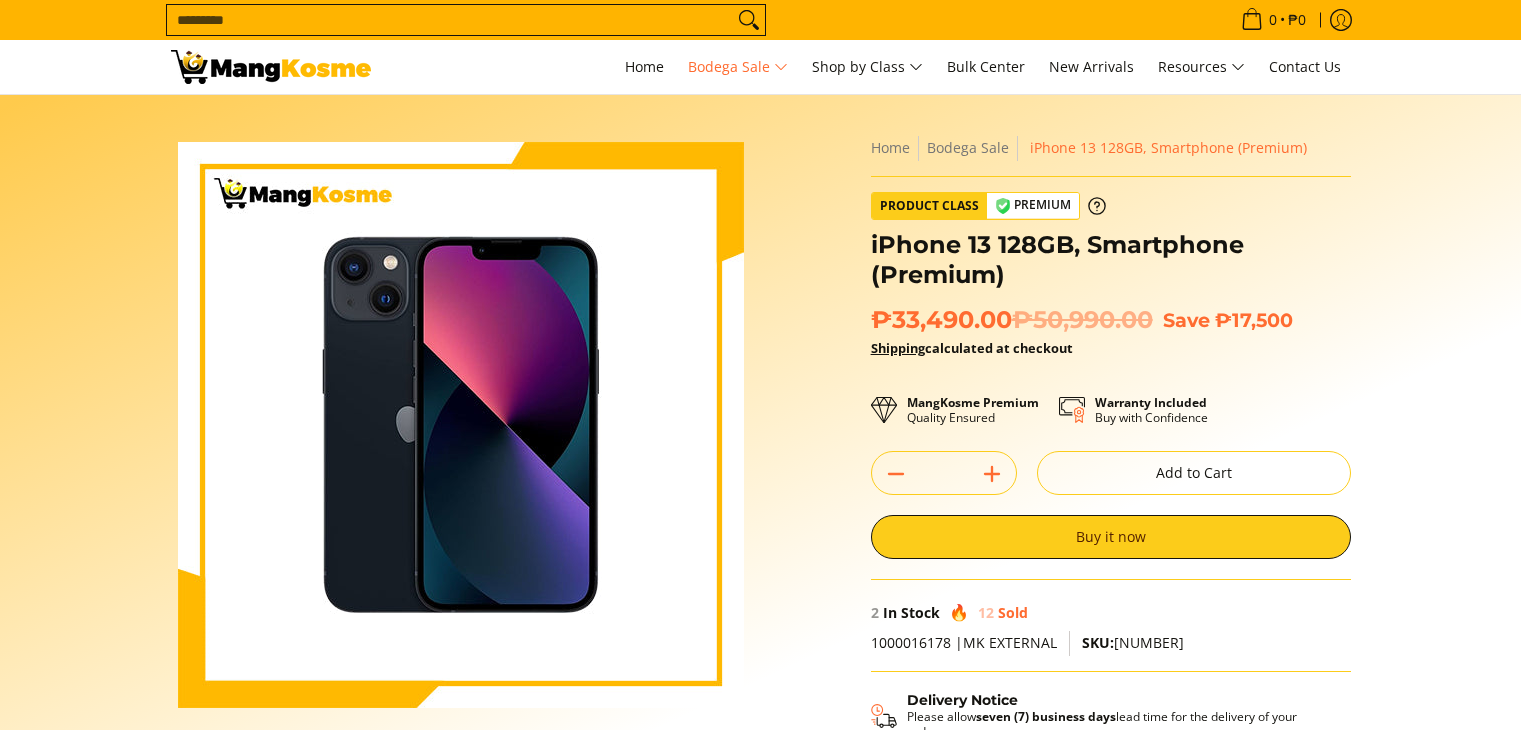 scroll, scrollTop: 0, scrollLeft: 0, axis: both 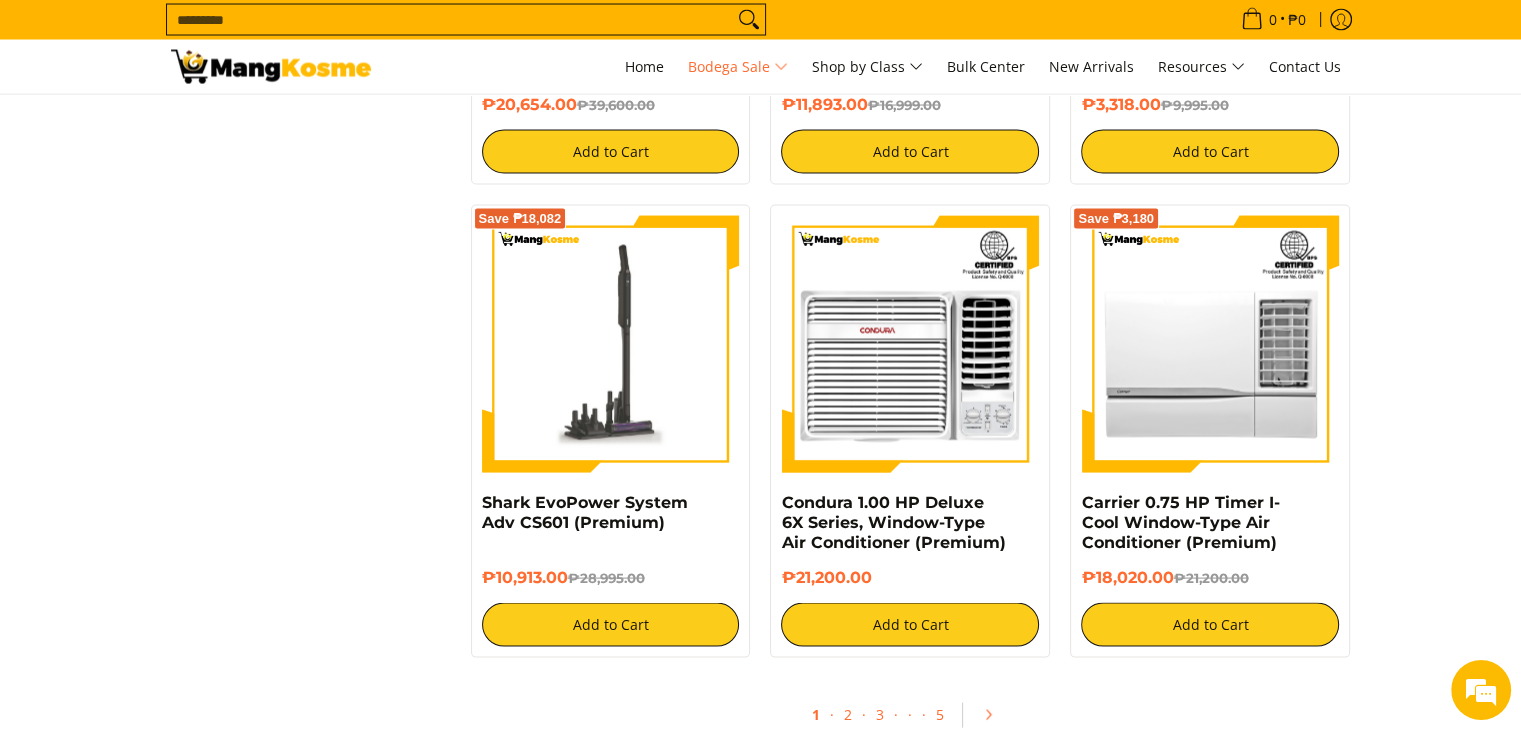 click at bounding box center (611, 345) 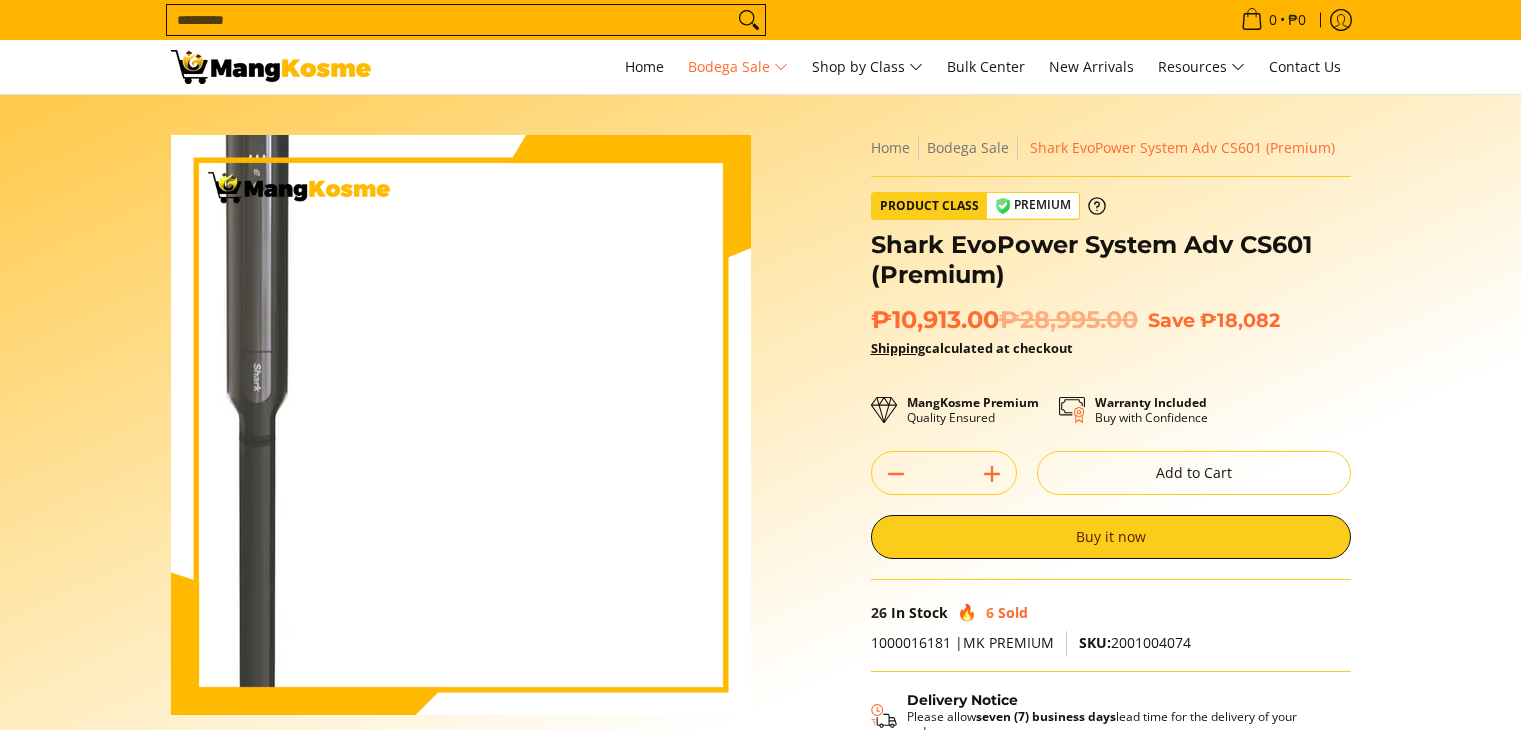 scroll, scrollTop: 0, scrollLeft: 0, axis: both 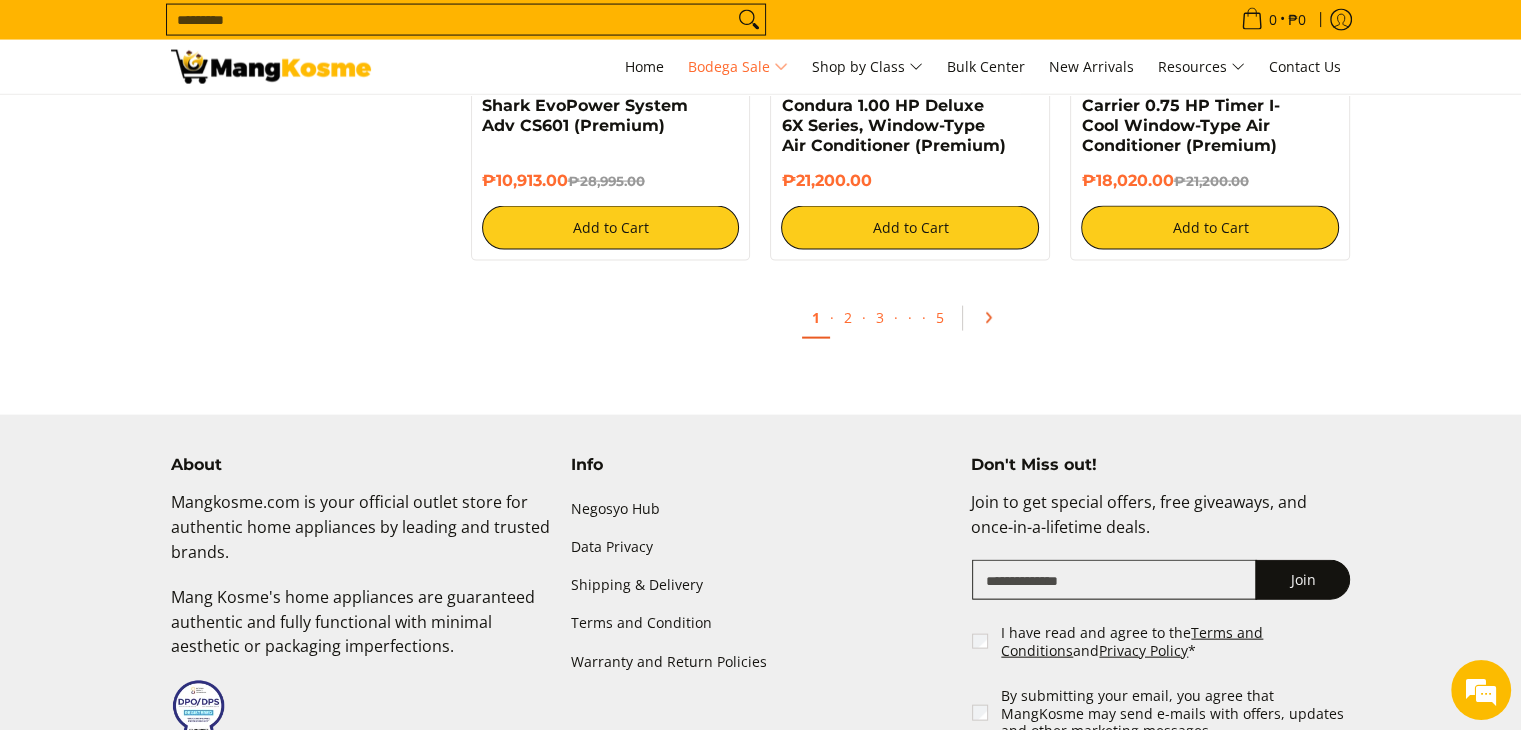 click 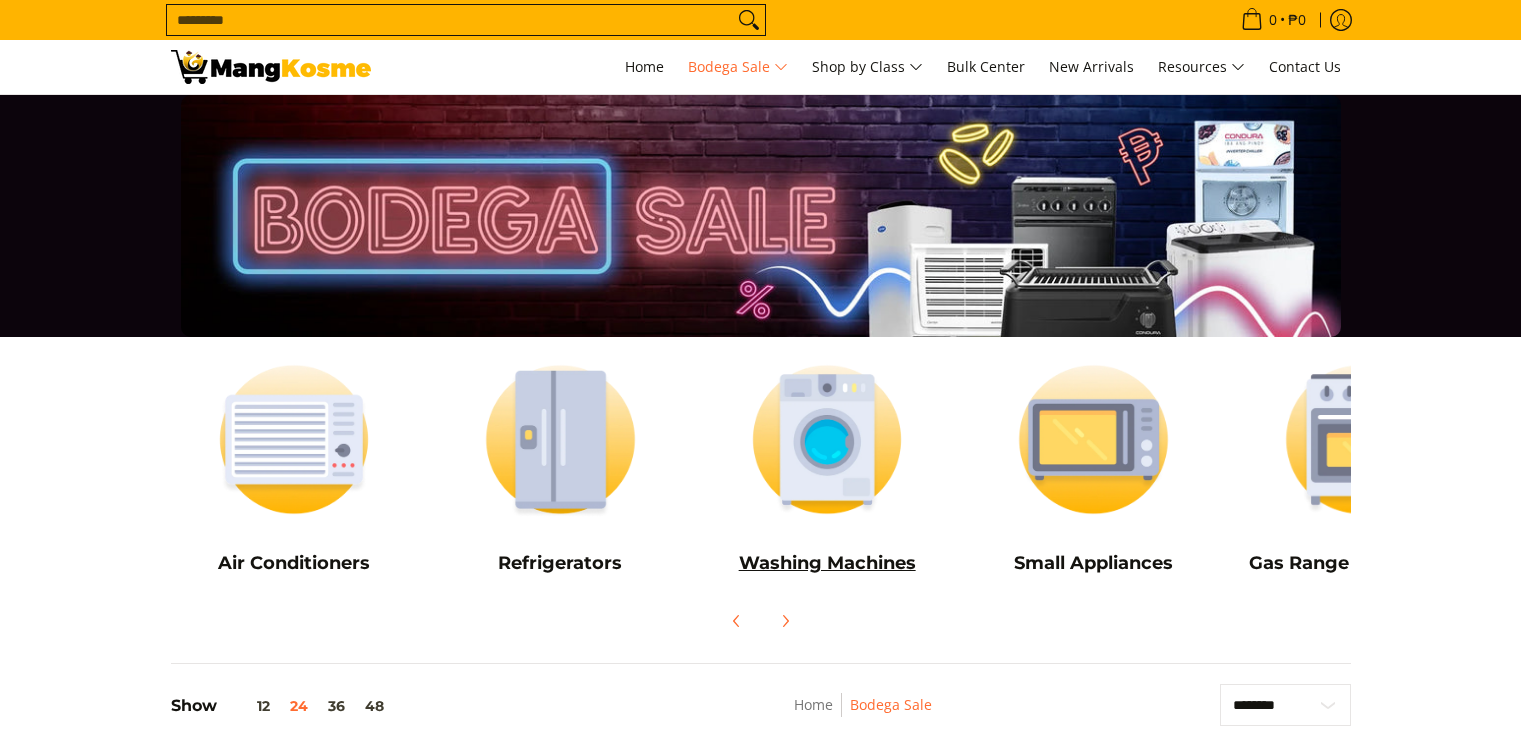 scroll, scrollTop: 0, scrollLeft: 0, axis: both 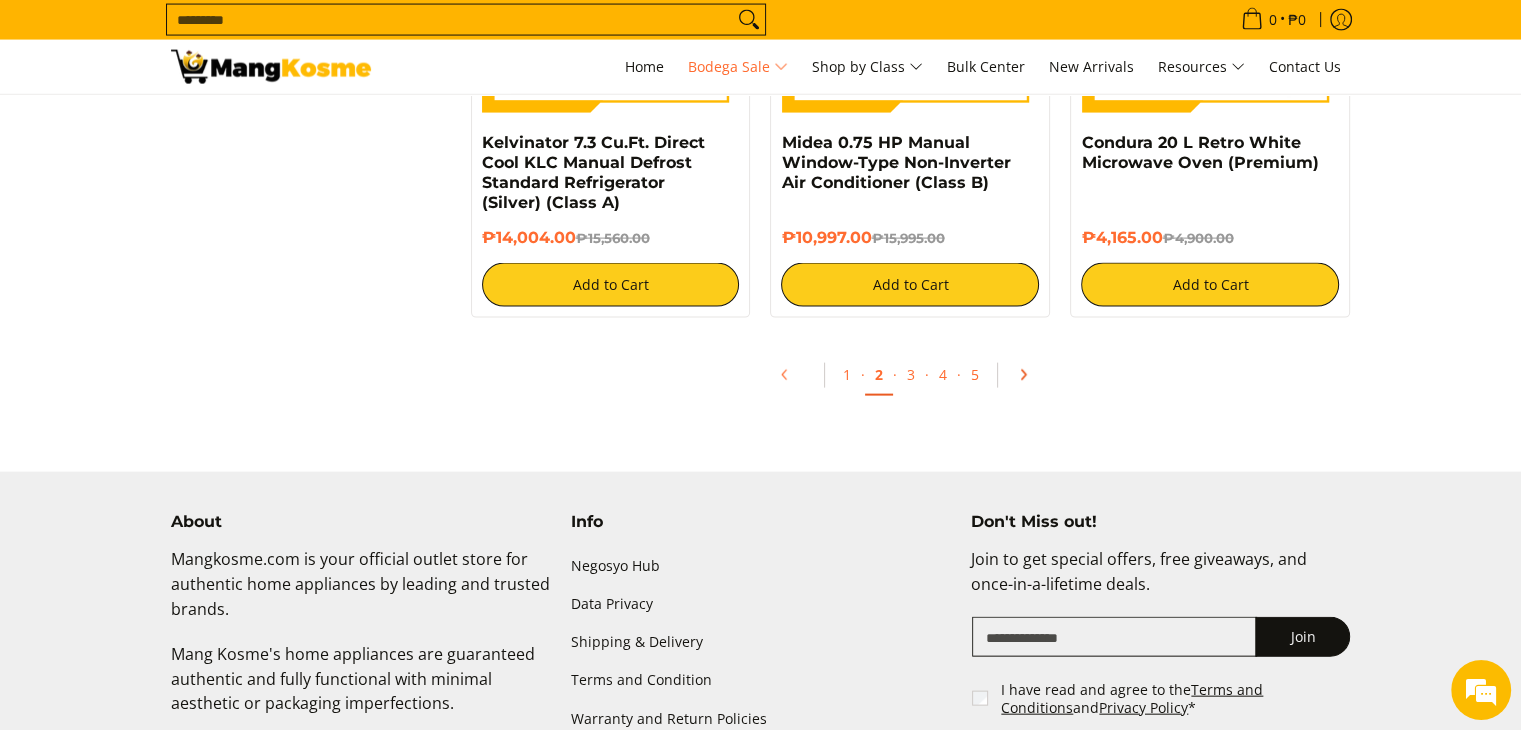 click at bounding box center [1030, 375] 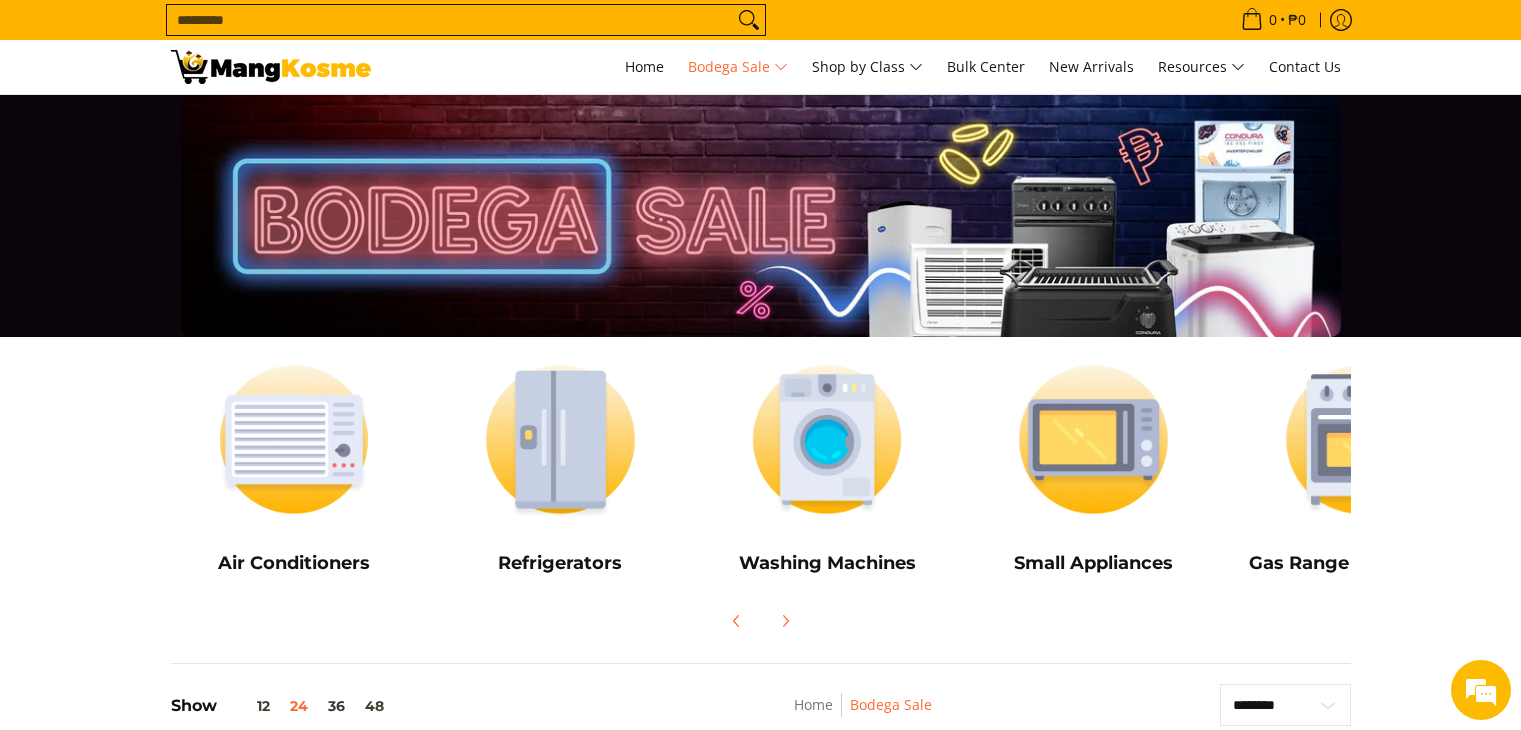 scroll, scrollTop: 200, scrollLeft: 0, axis: vertical 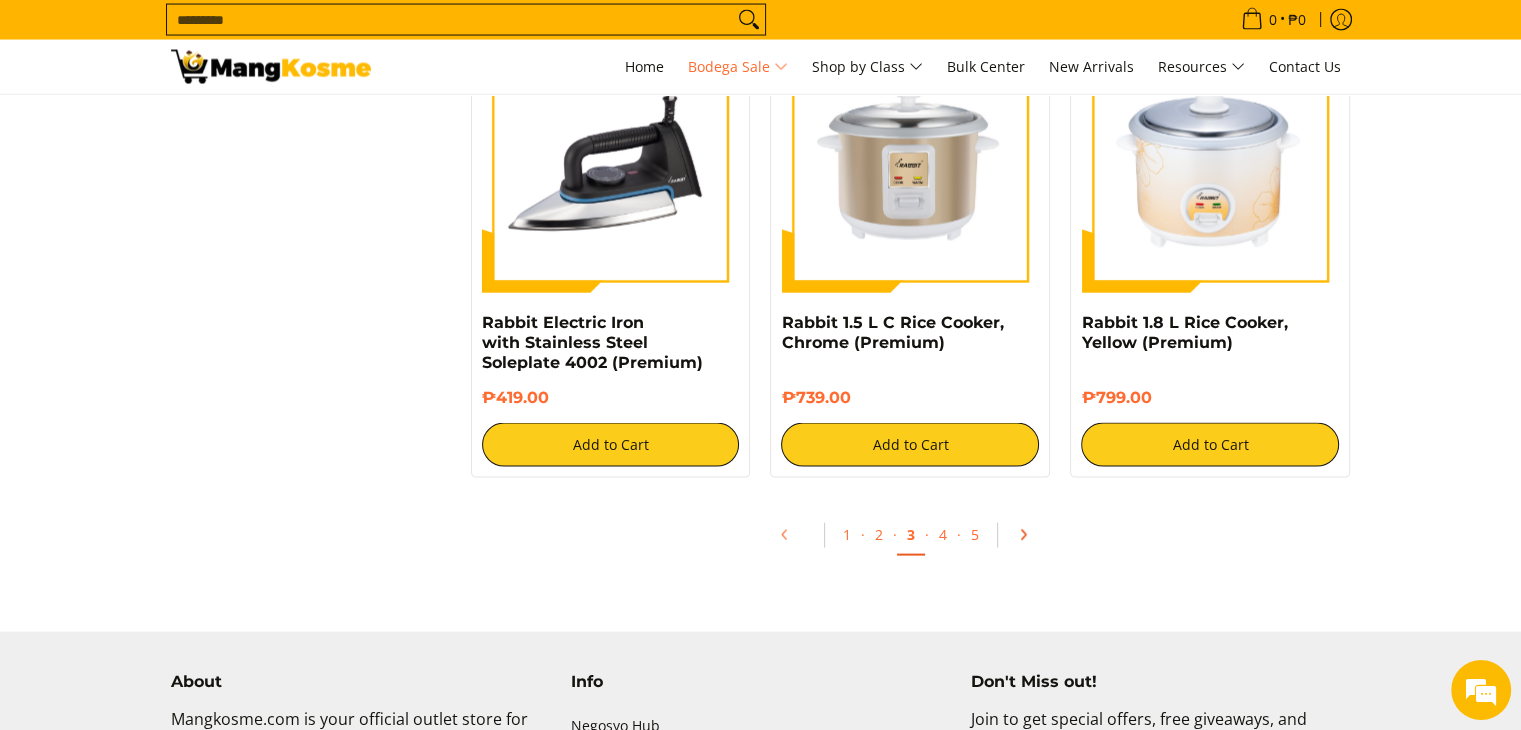 click 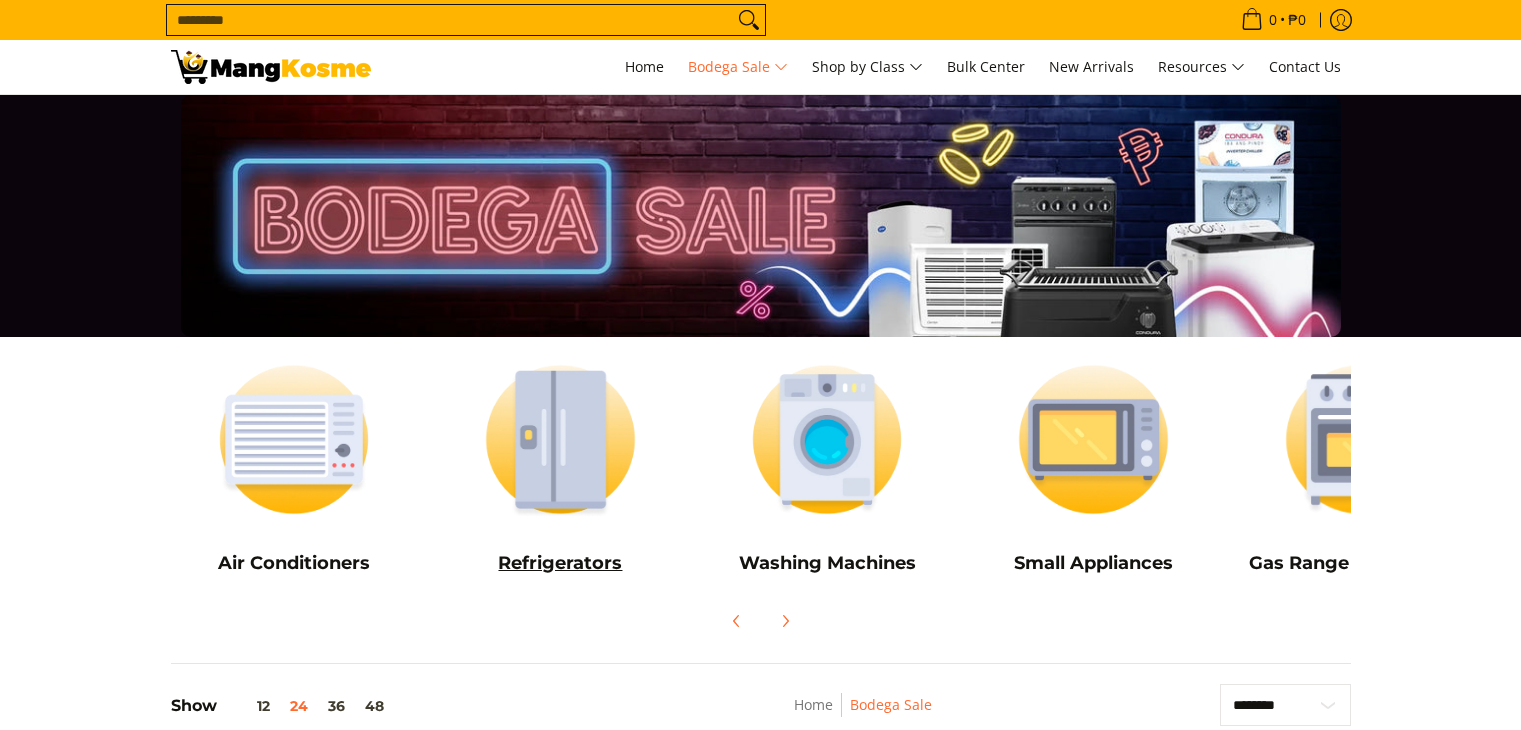 scroll, scrollTop: 0, scrollLeft: 0, axis: both 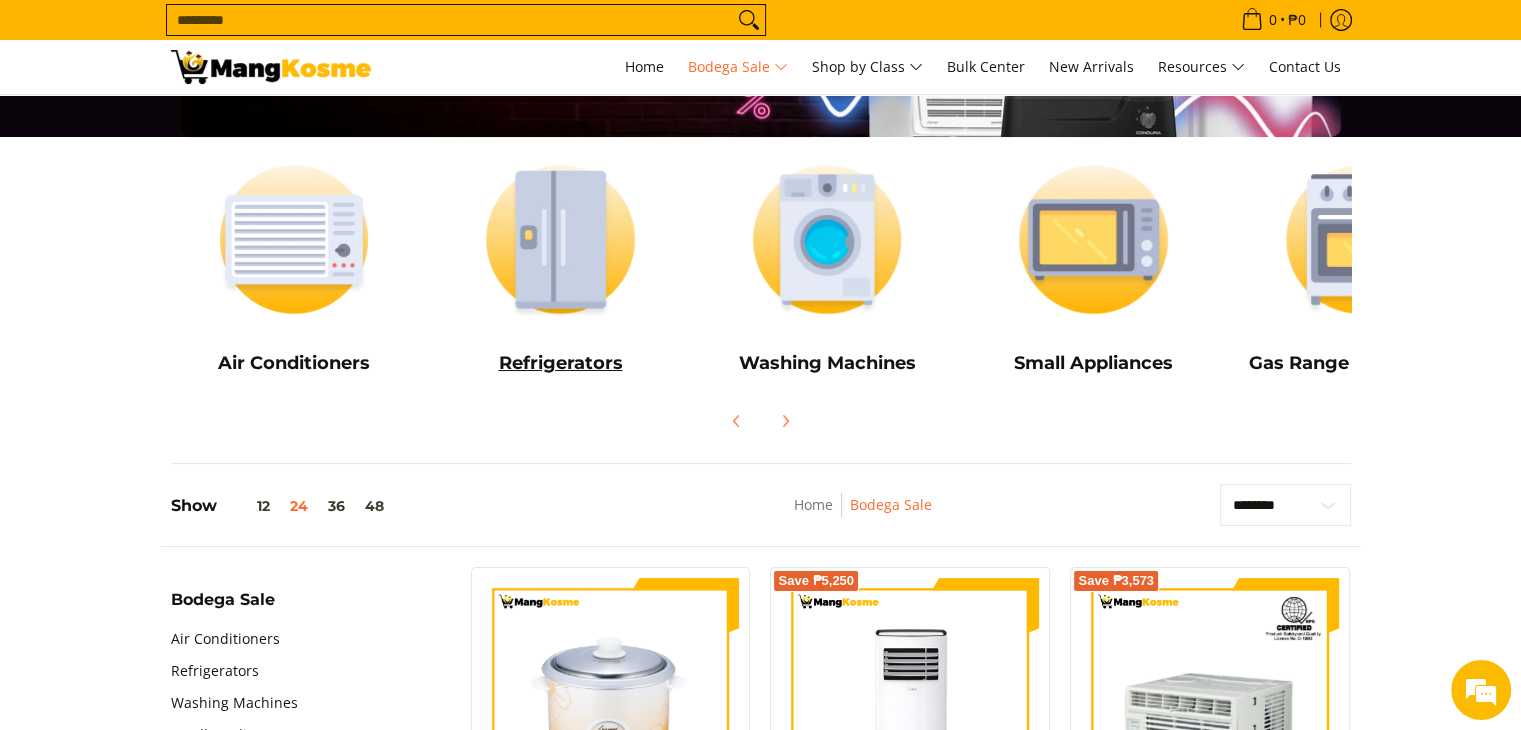 click at bounding box center [560, 239] 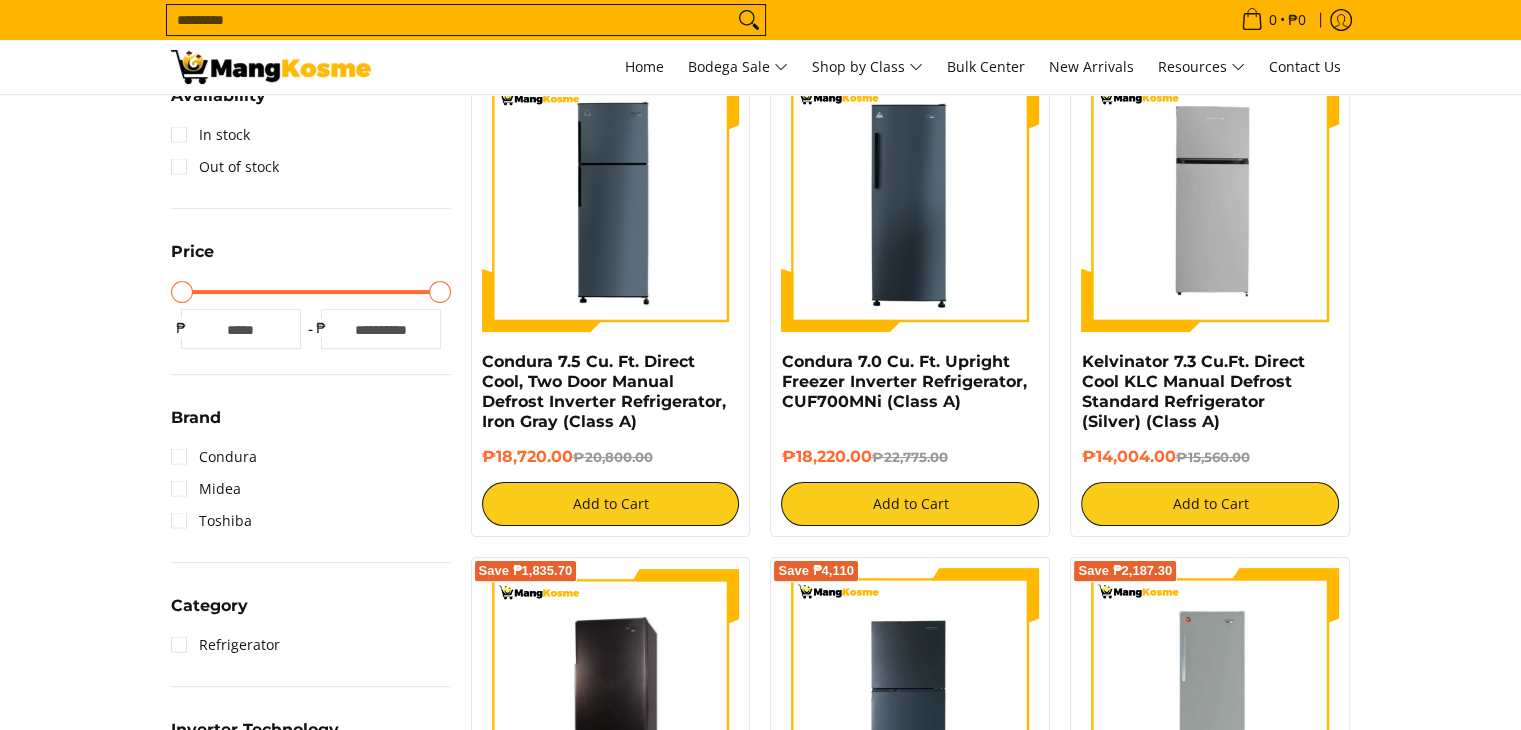 scroll, scrollTop: 0, scrollLeft: 0, axis: both 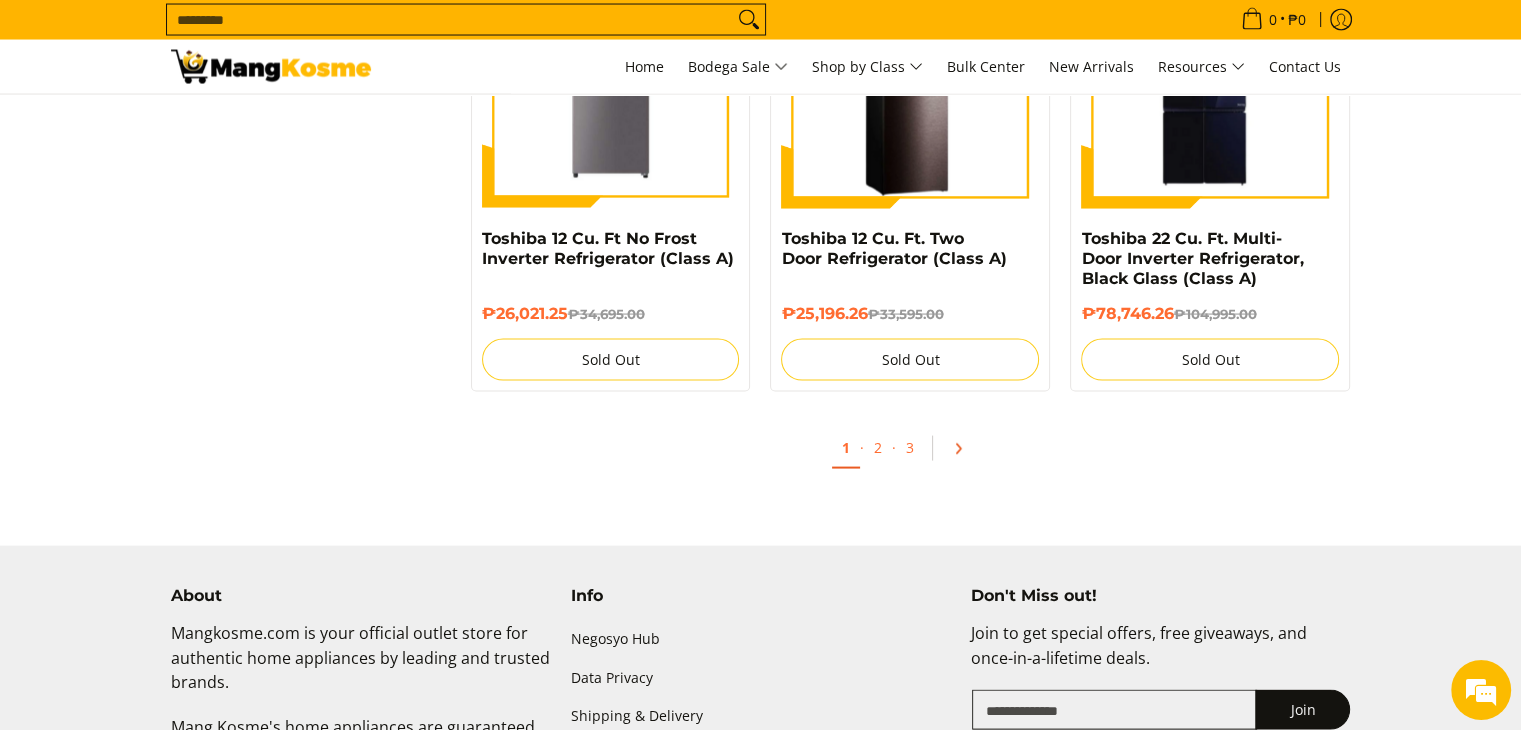 click at bounding box center [965, 449] 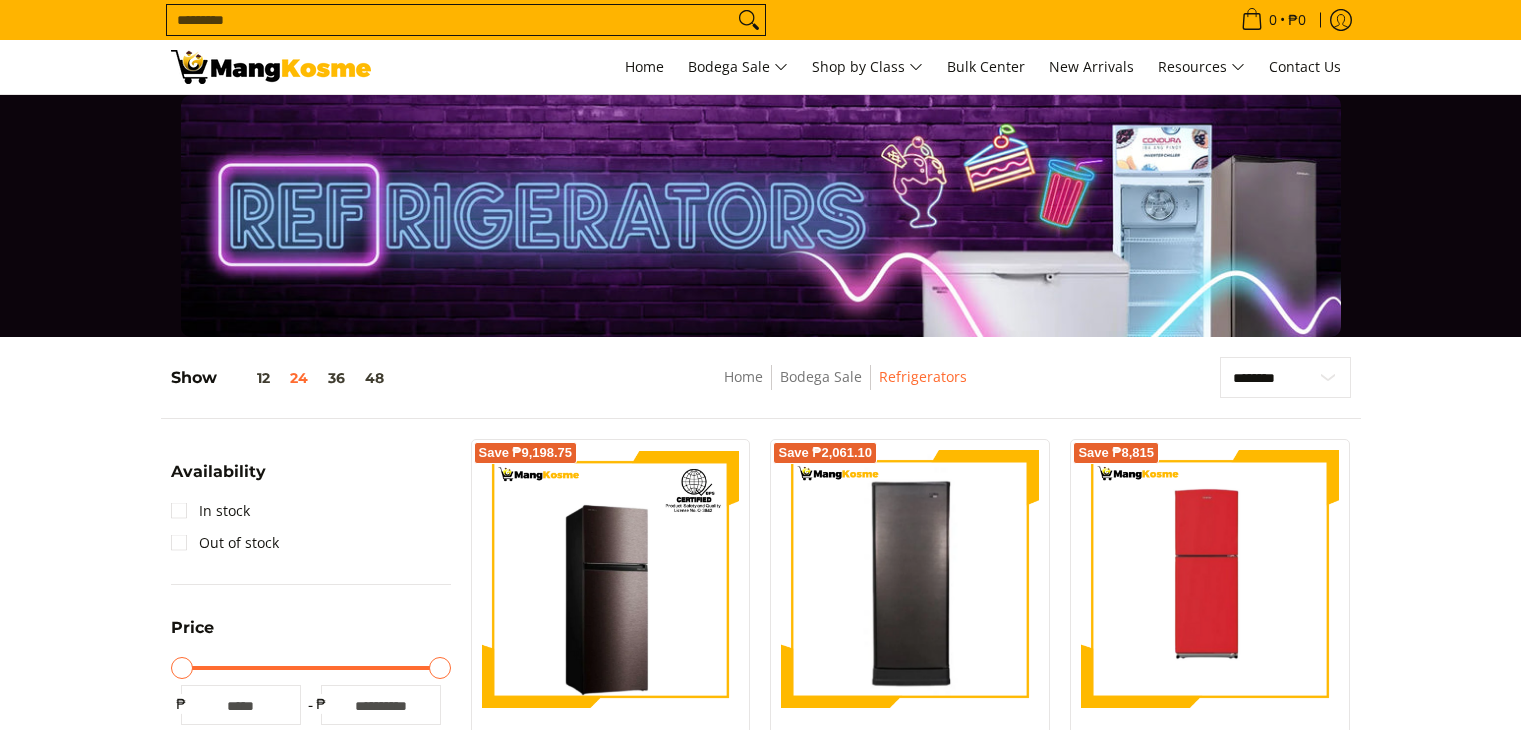 scroll, scrollTop: 300, scrollLeft: 0, axis: vertical 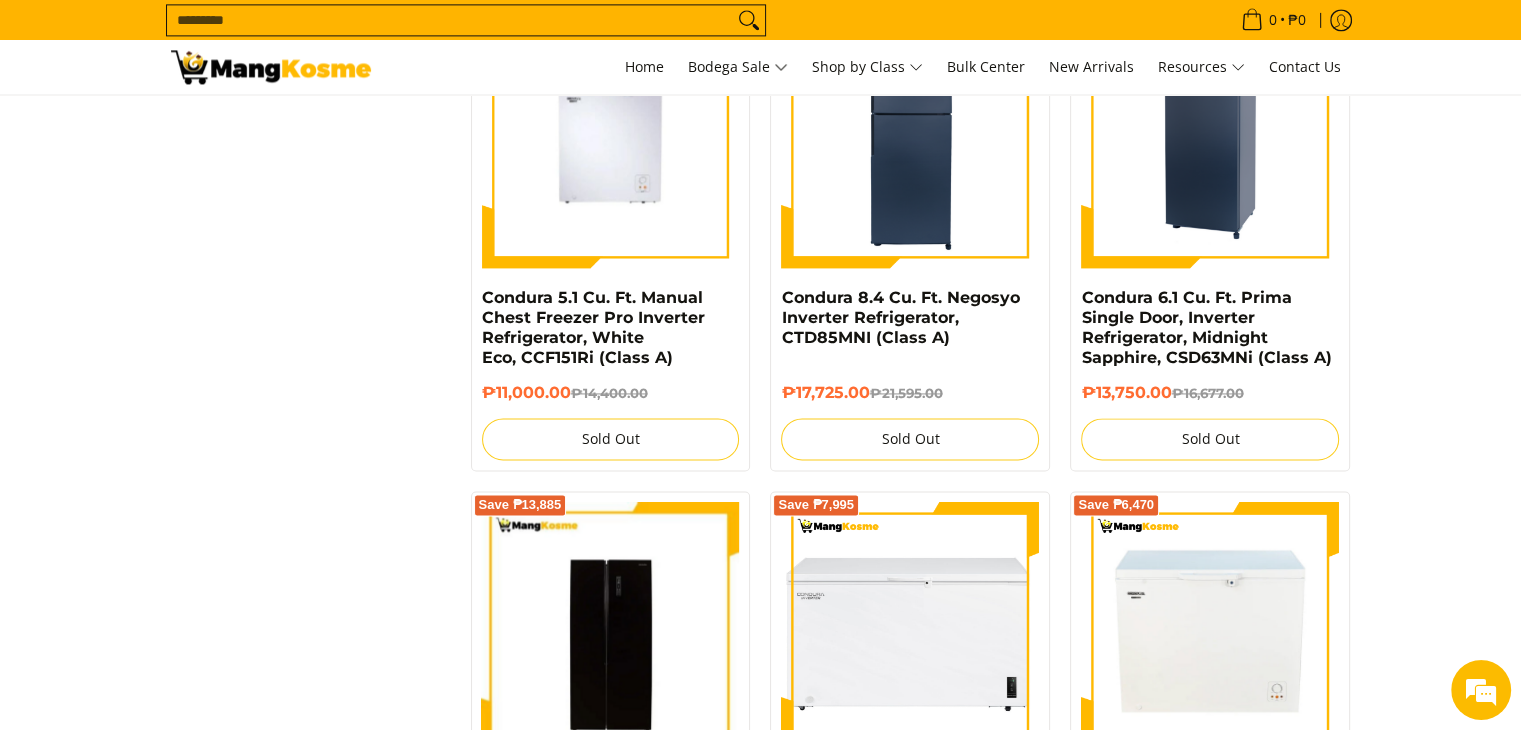 click at bounding box center (1210, 139) 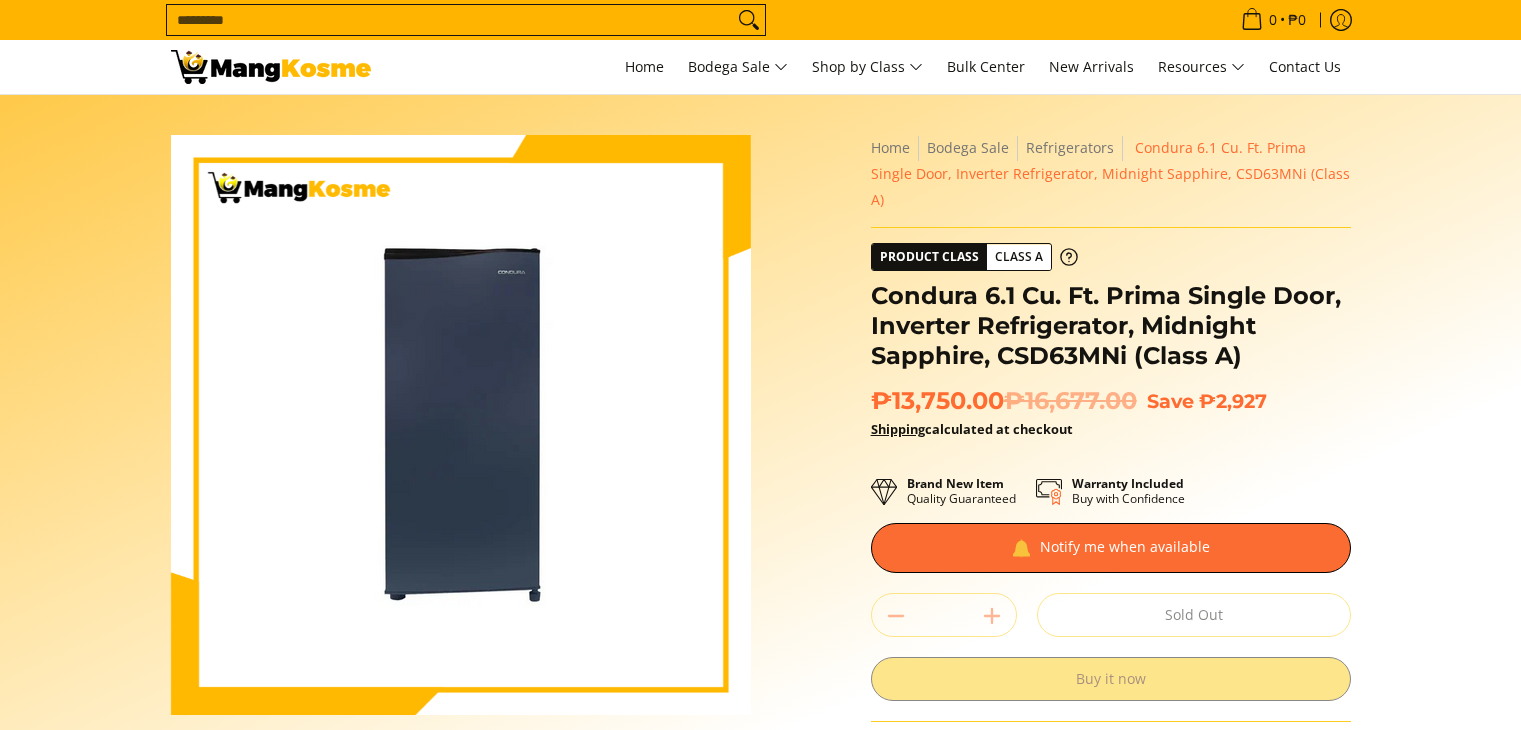 scroll, scrollTop: 200, scrollLeft: 0, axis: vertical 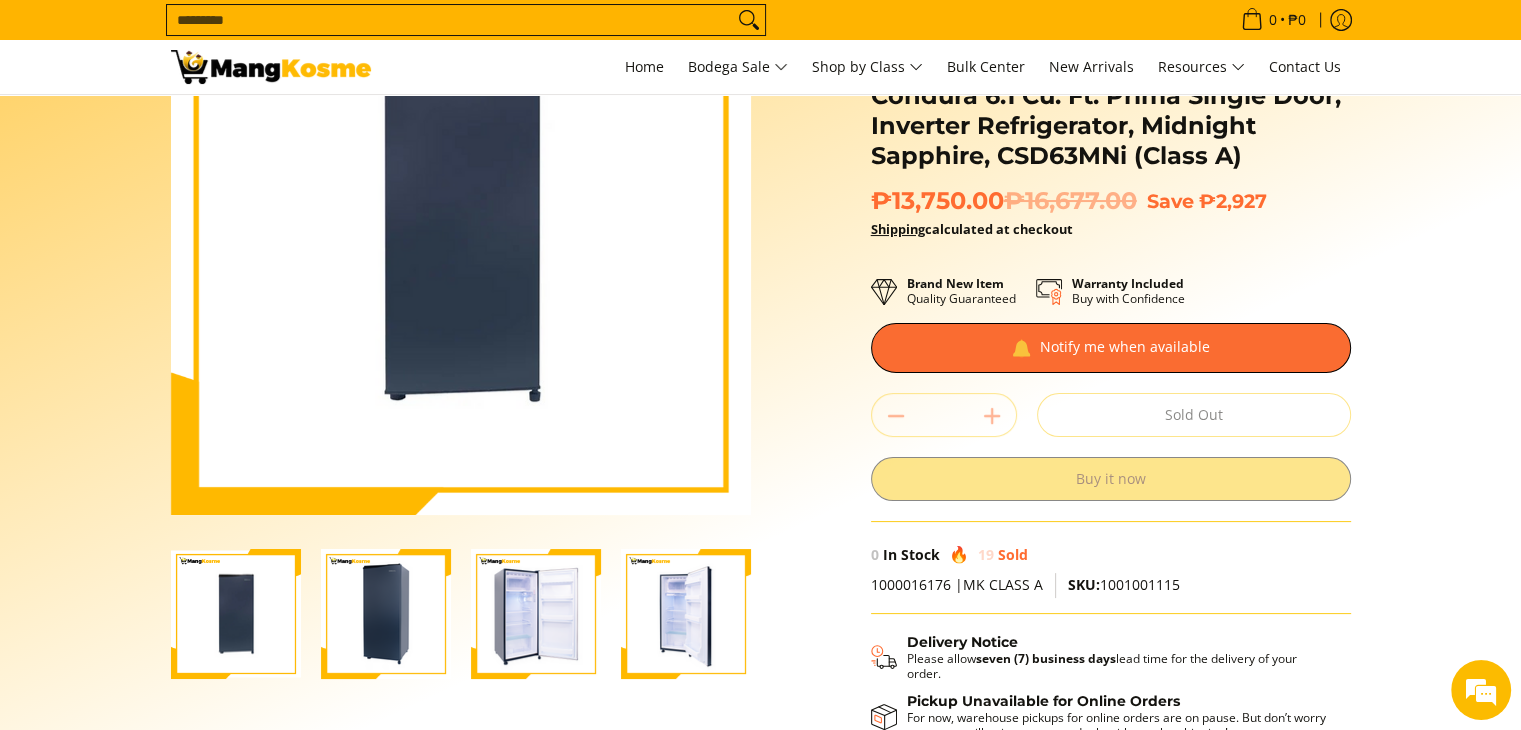 click at bounding box center (386, 614) 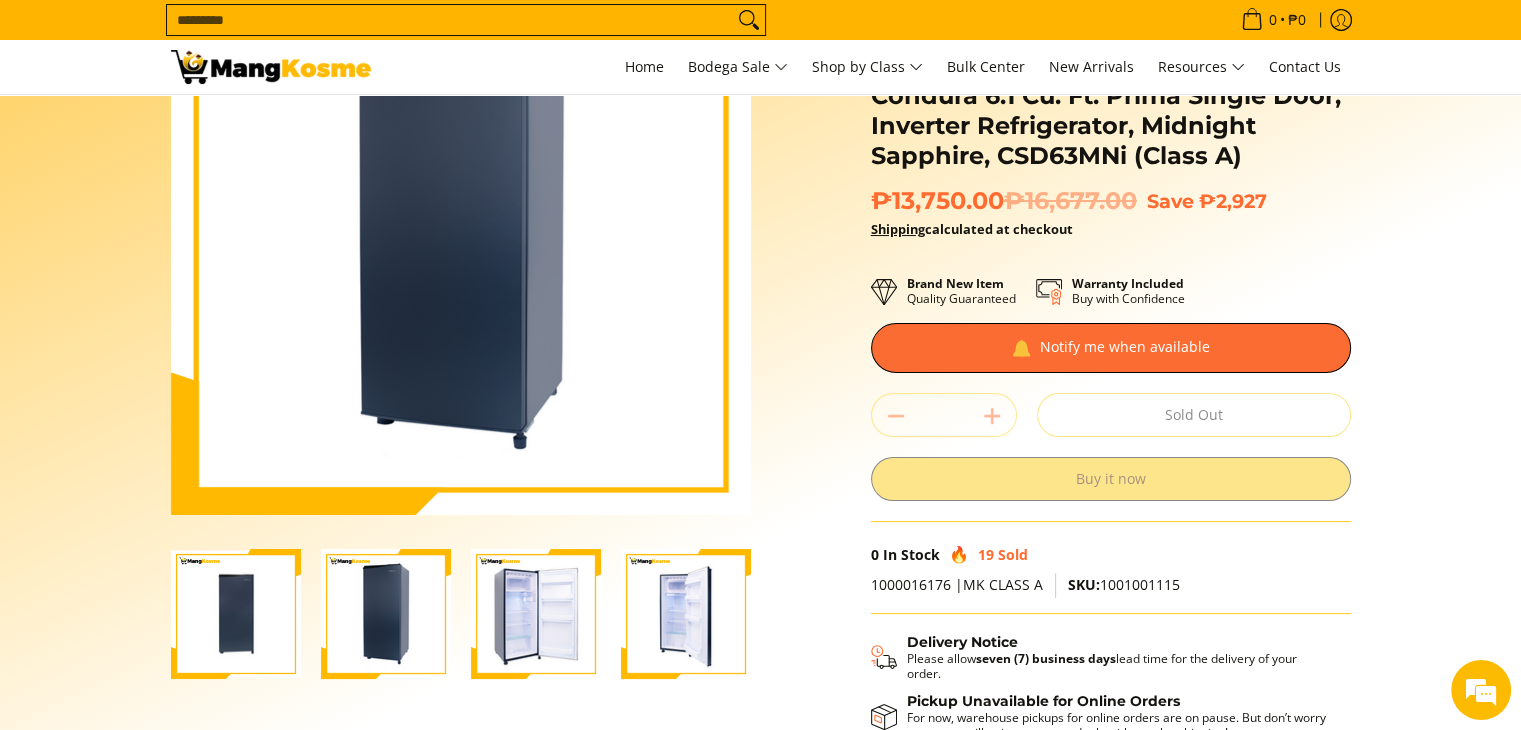 click at bounding box center (536, 614) 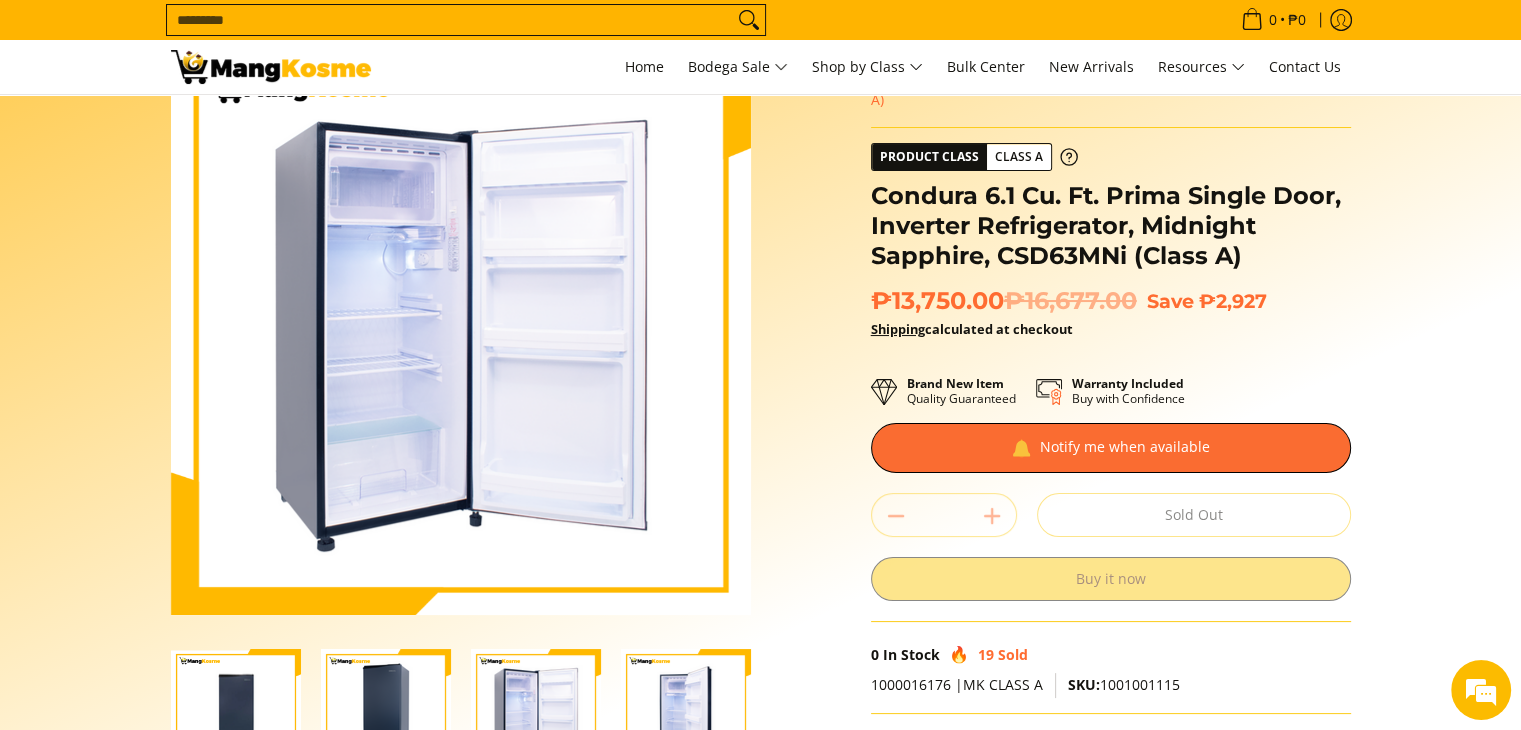 scroll, scrollTop: 200, scrollLeft: 0, axis: vertical 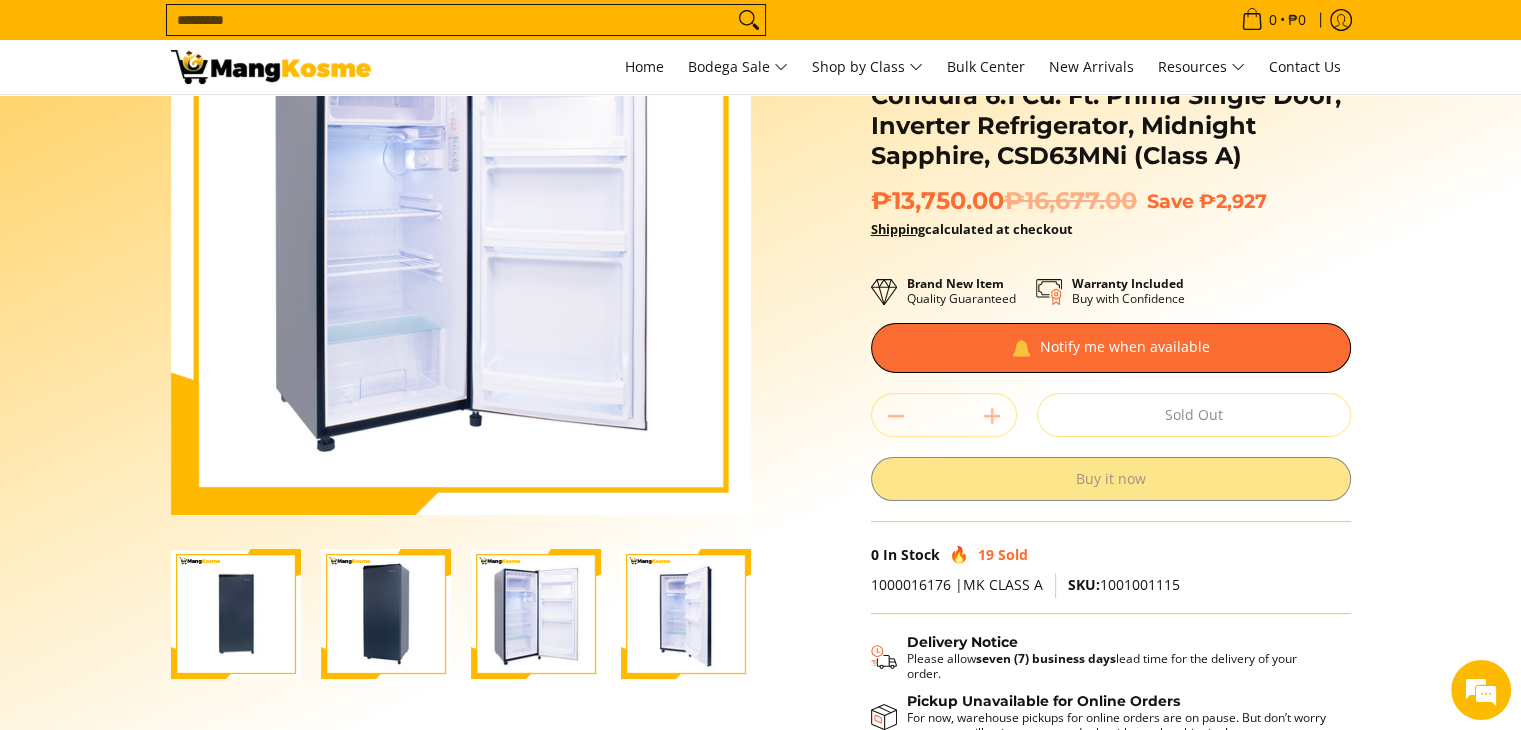 click at bounding box center (686, 614) 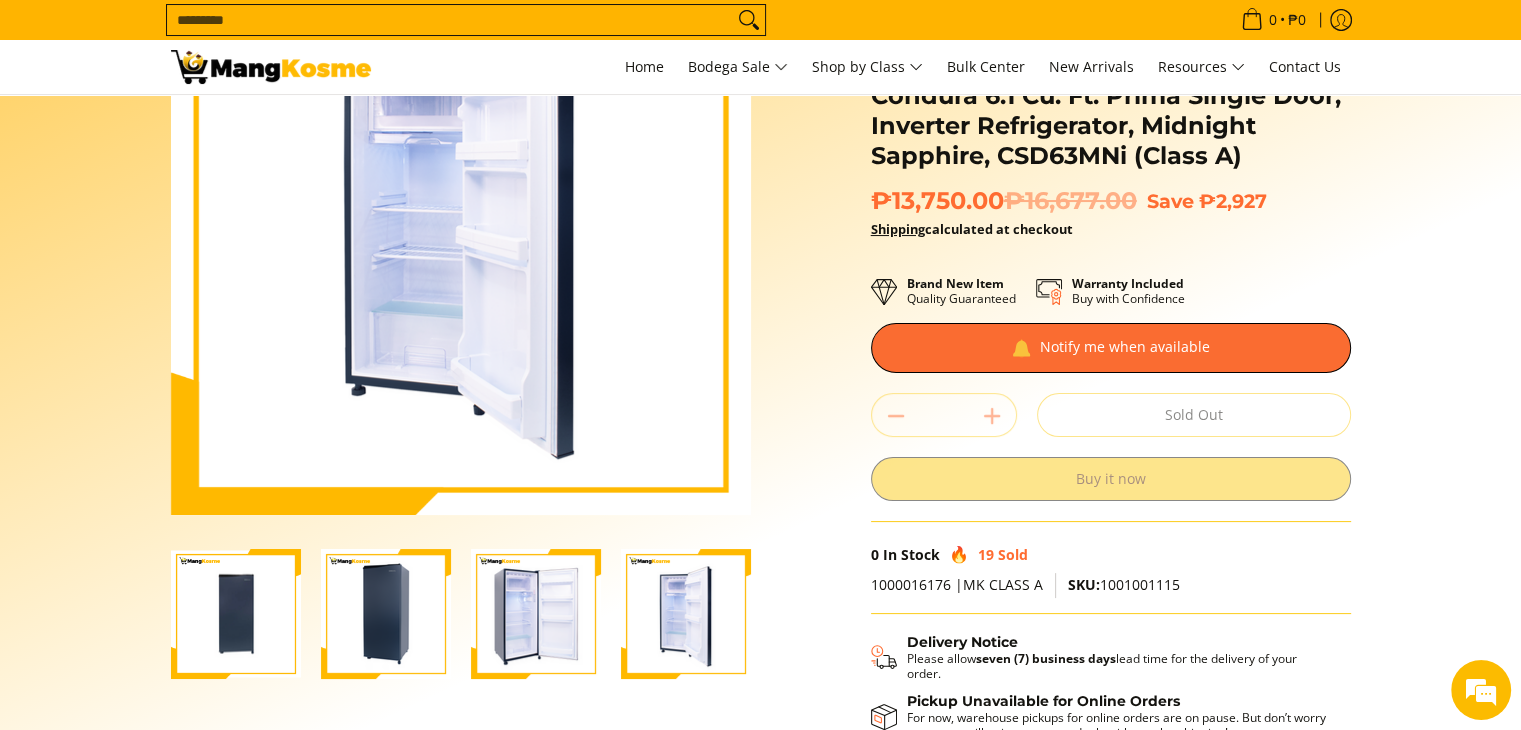 click at bounding box center (536, 614) 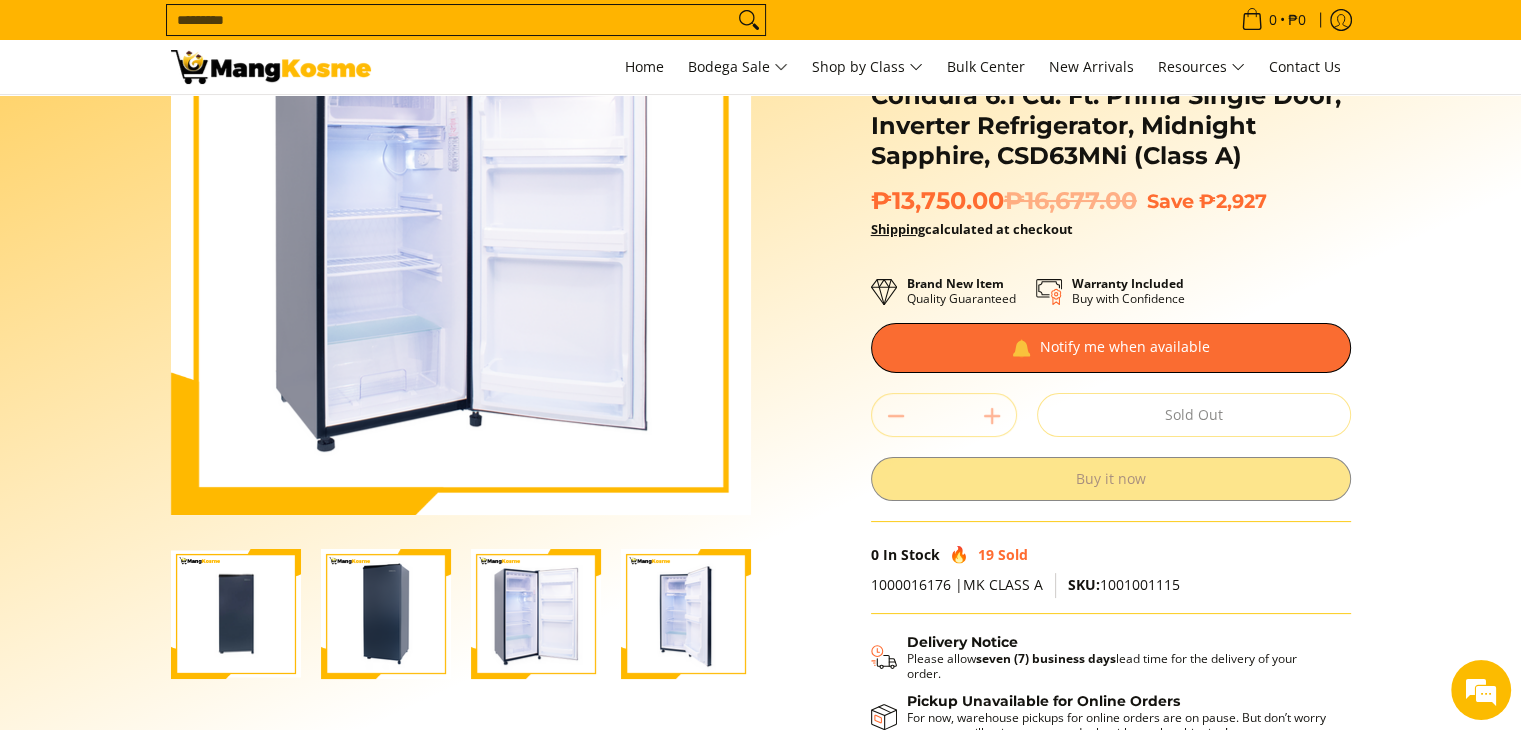 click at bounding box center [686, 614] 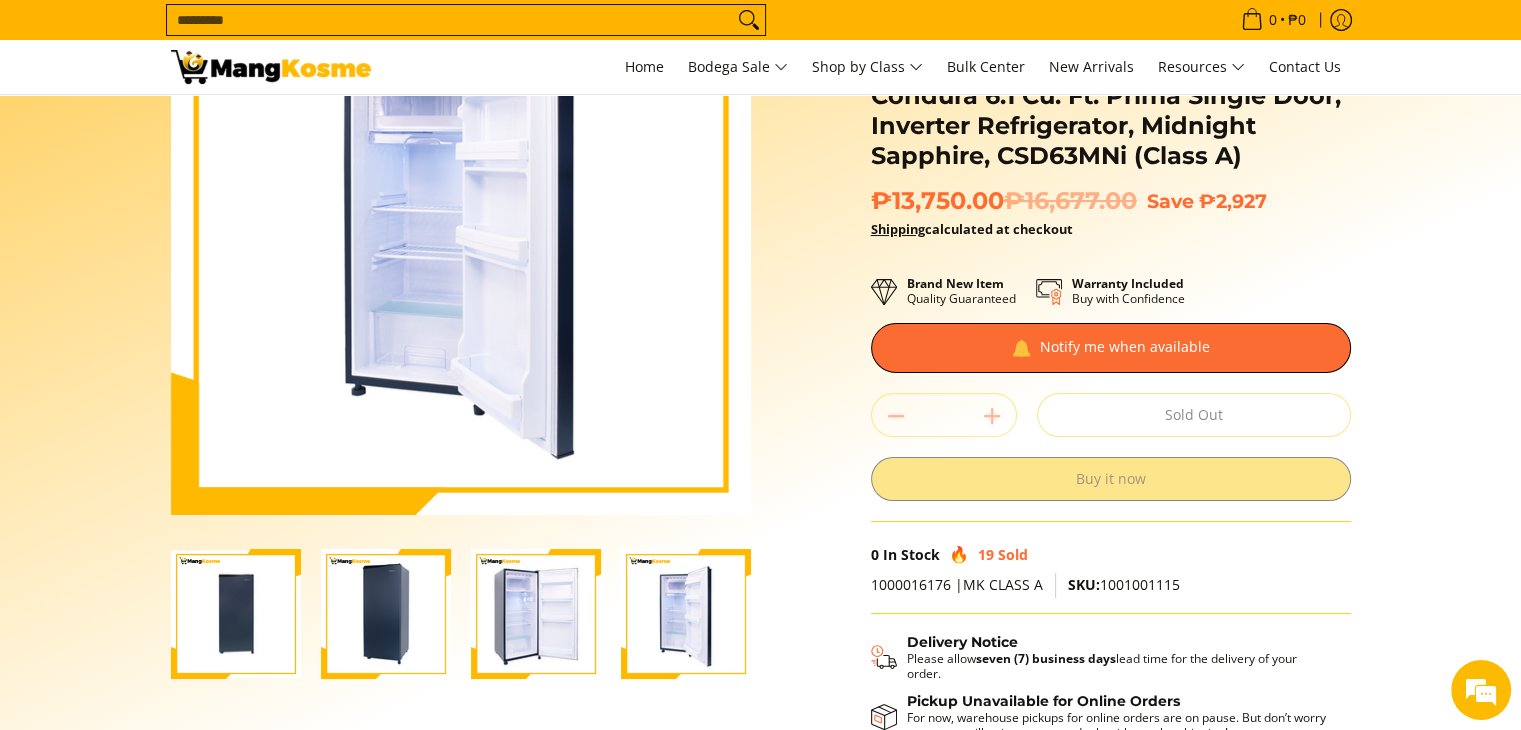 click at bounding box center (536, 614) 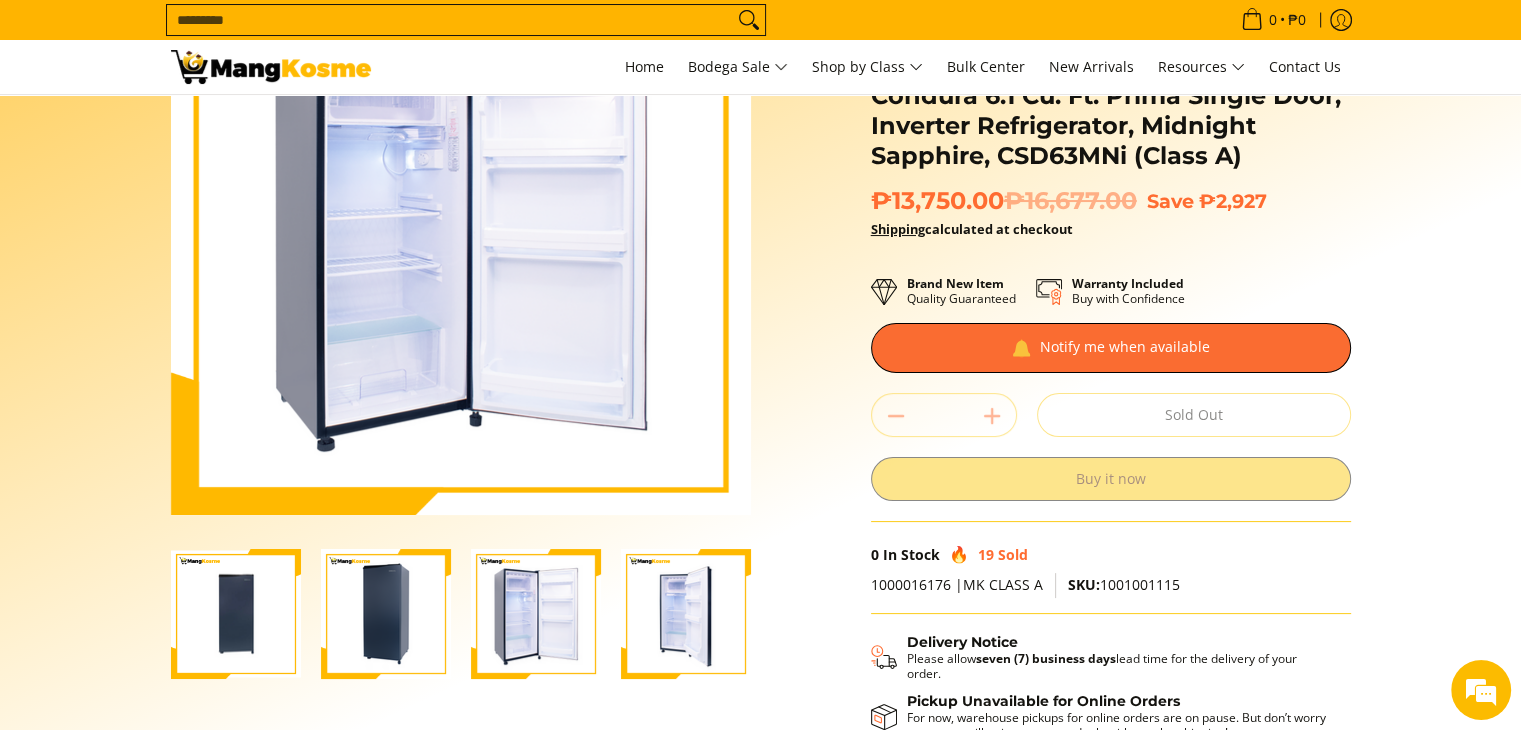drag, startPoint x: 400, startPoint y: 610, endPoint x: 472, endPoint y: 590, distance: 74.726166 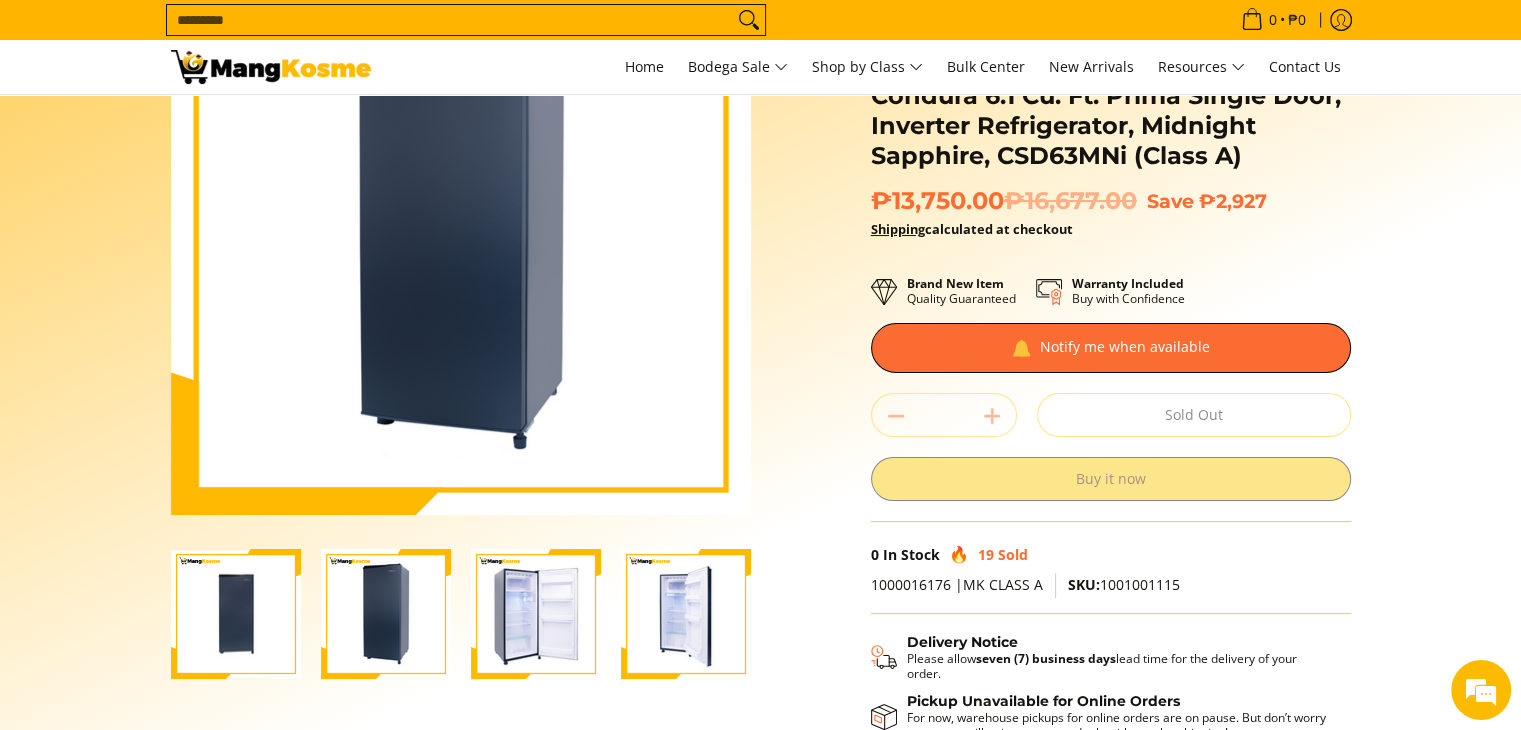 scroll, scrollTop: 104, scrollLeft: 0, axis: vertical 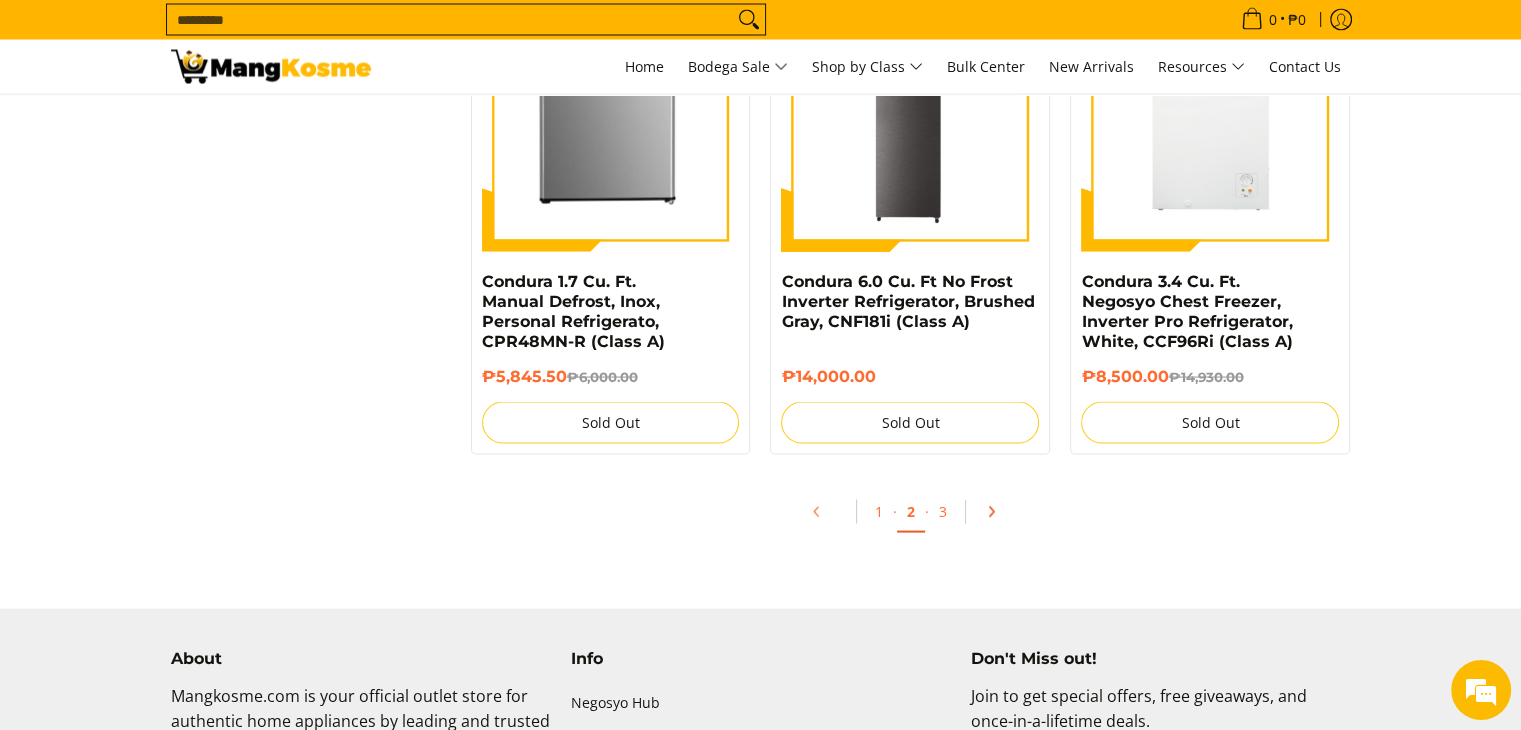 click at bounding box center (998, 512) 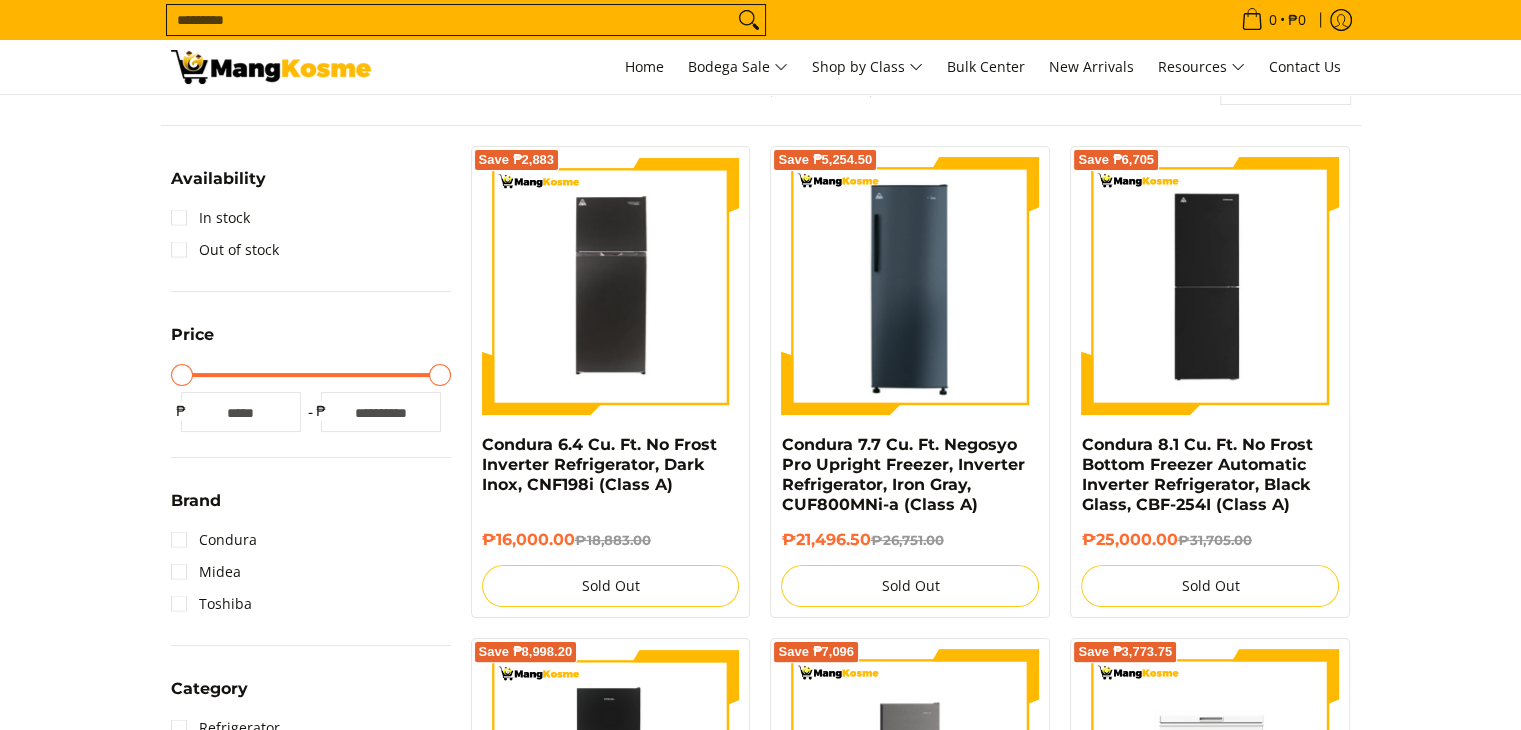scroll, scrollTop: 300, scrollLeft: 0, axis: vertical 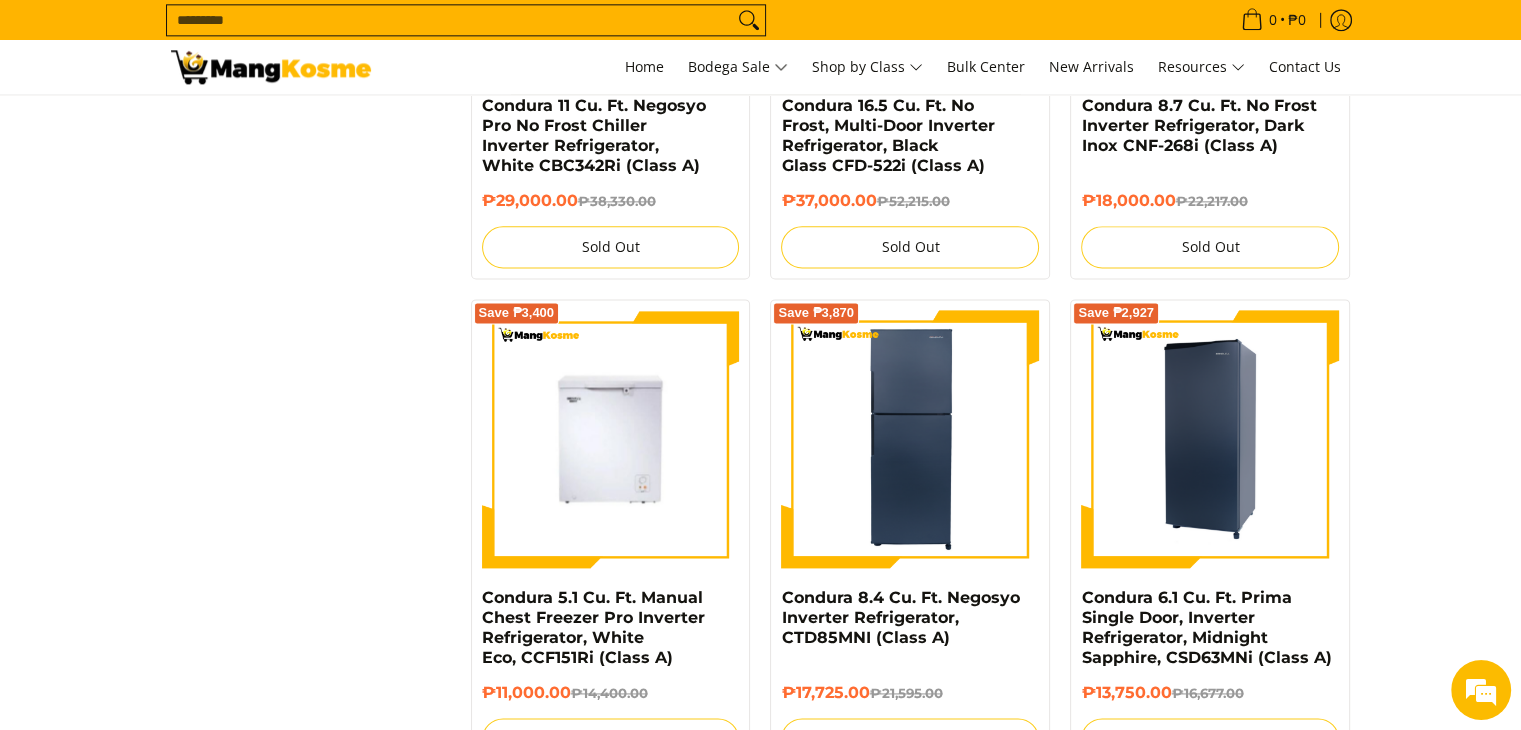 click at bounding box center (1210, 439) 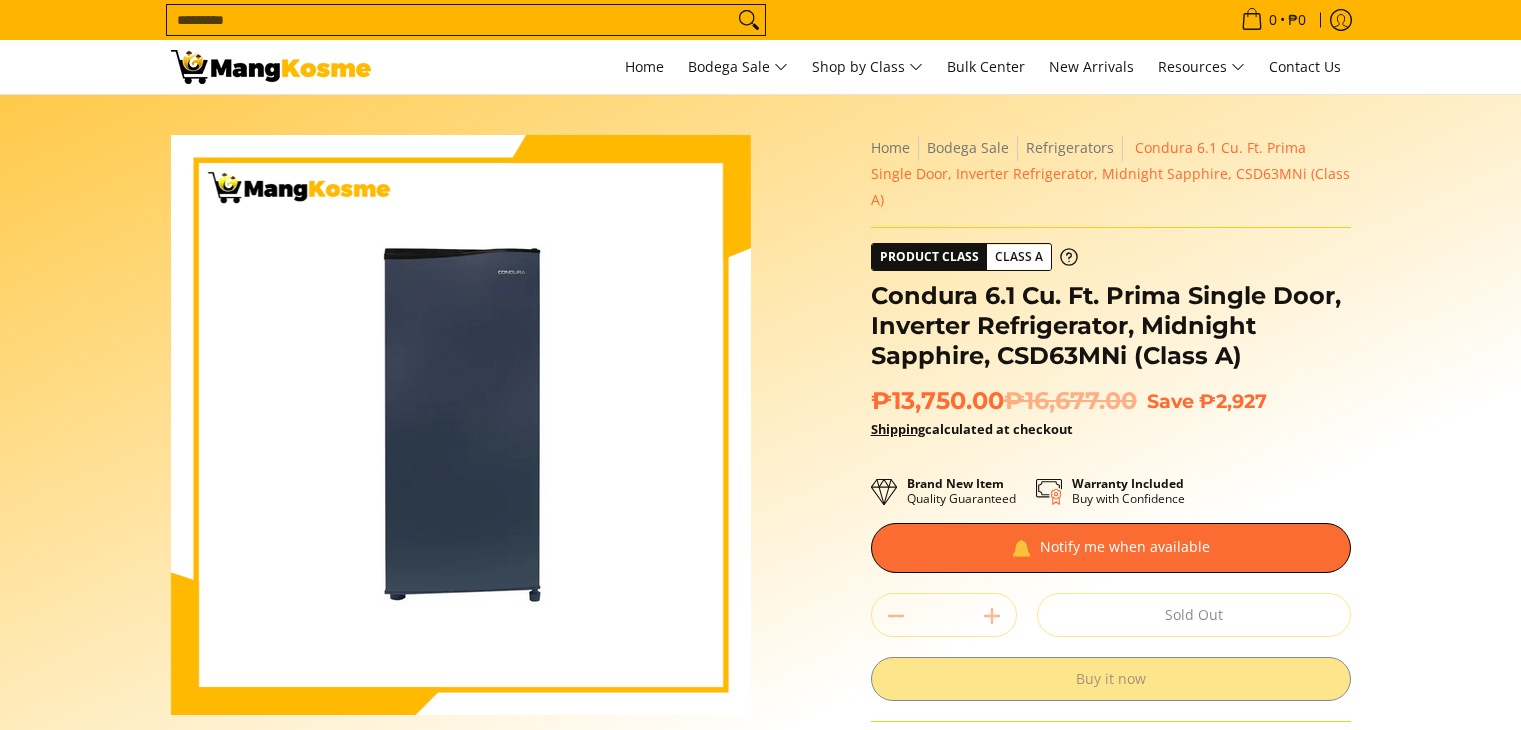 scroll, scrollTop: 0, scrollLeft: 0, axis: both 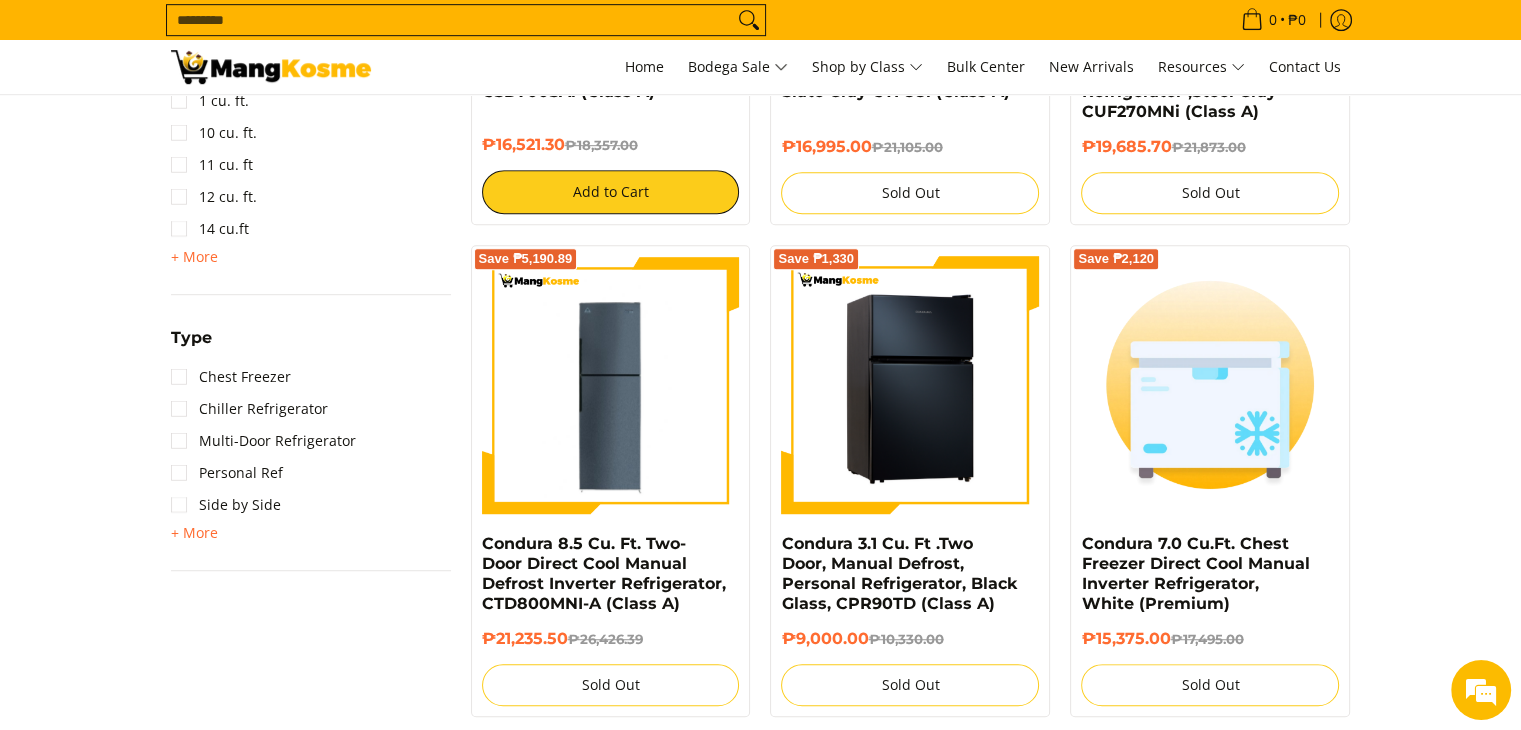 click at bounding box center (910, 385) 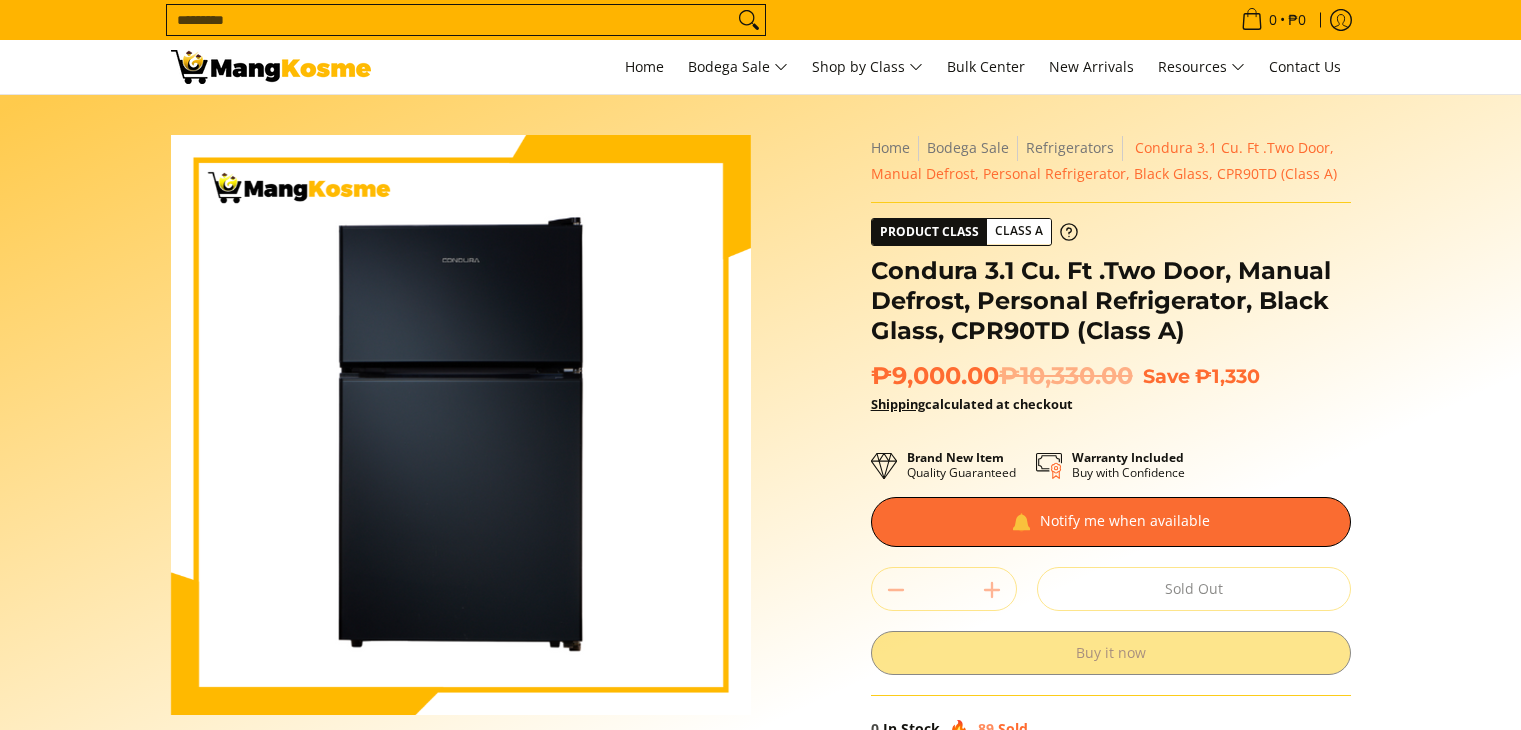 scroll, scrollTop: 0, scrollLeft: 0, axis: both 